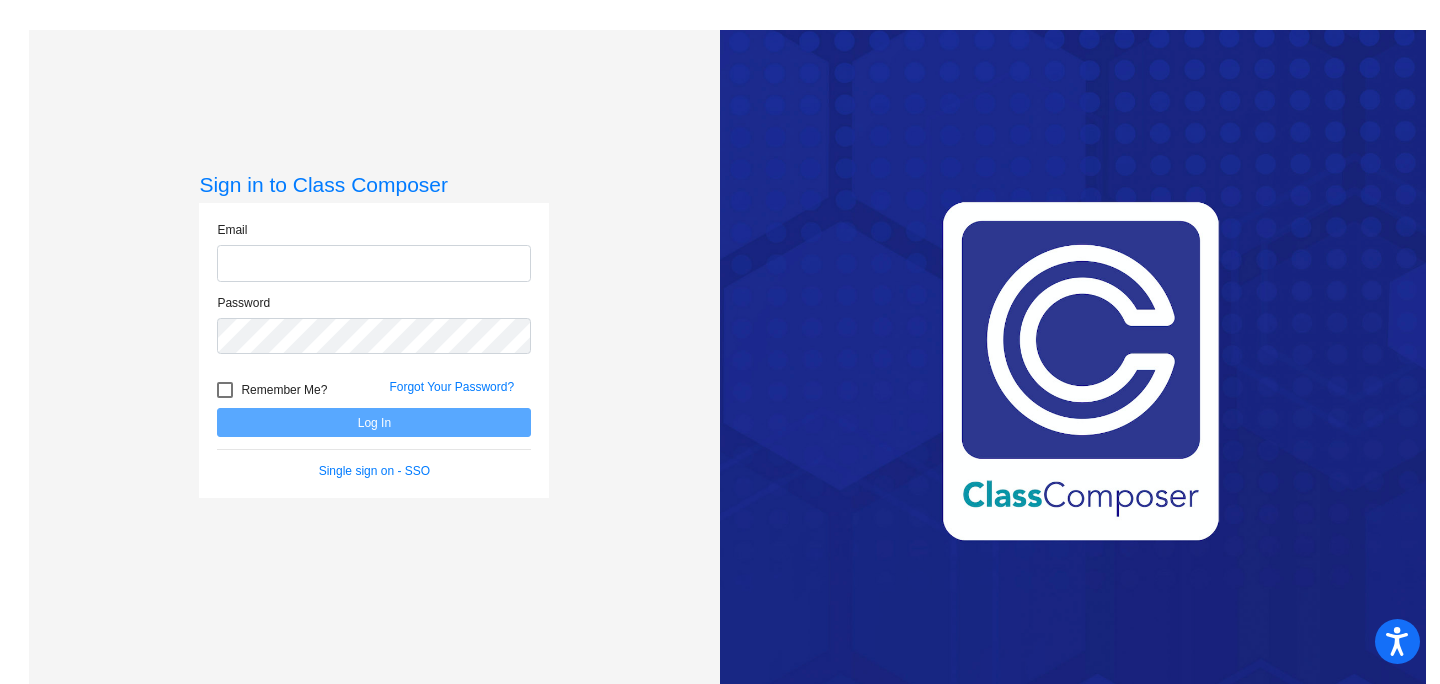 scroll, scrollTop: 0, scrollLeft: 0, axis: both 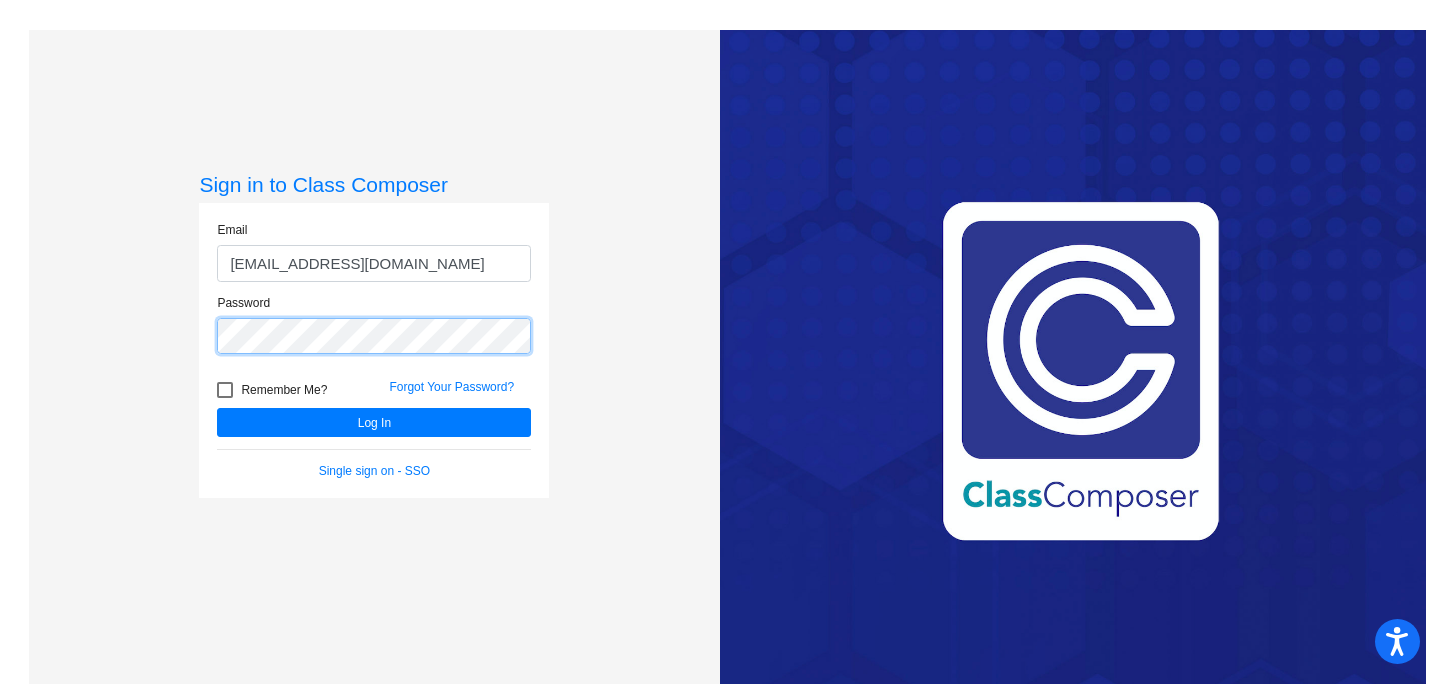 click on "Log In" 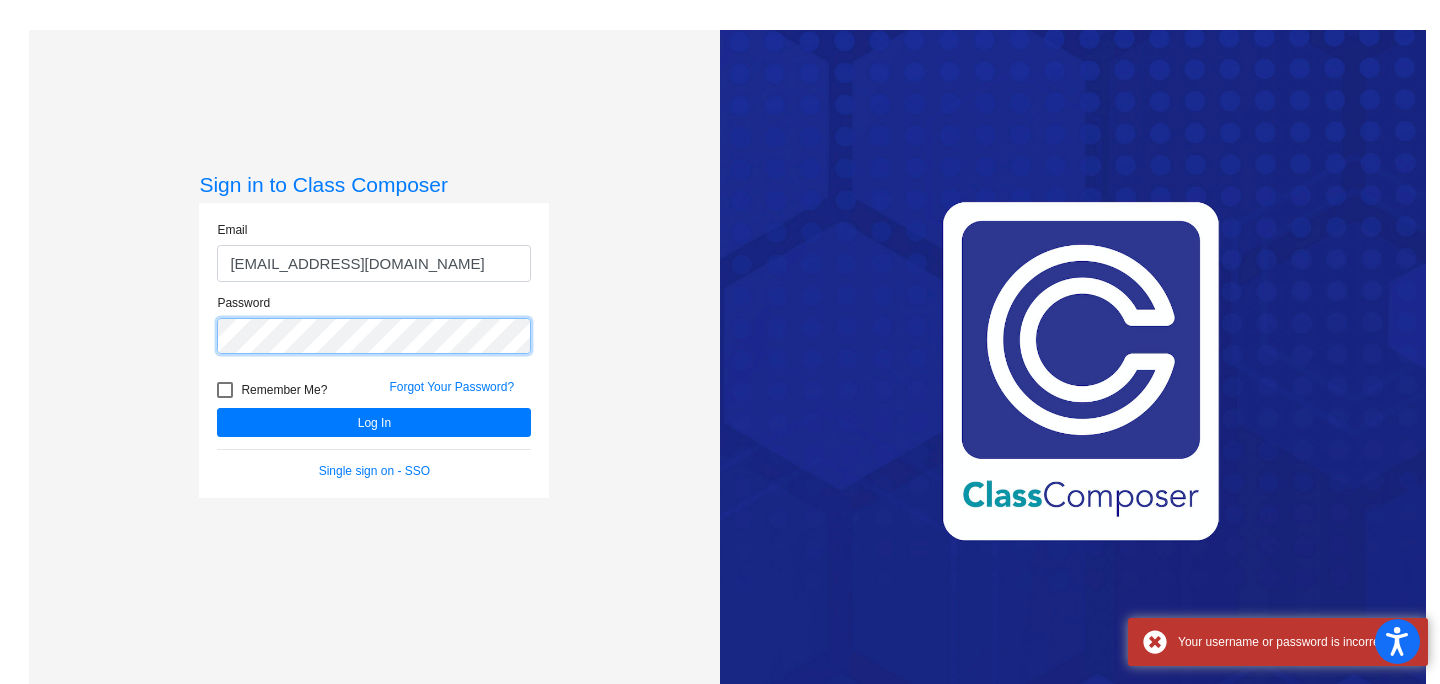 click on "Sign in to Class Composer Email [EMAIL_ADDRESS][DOMAIN_NAME] Password   Remember Me? Forgot Your Password?  Log In   Single sign on - SSO" 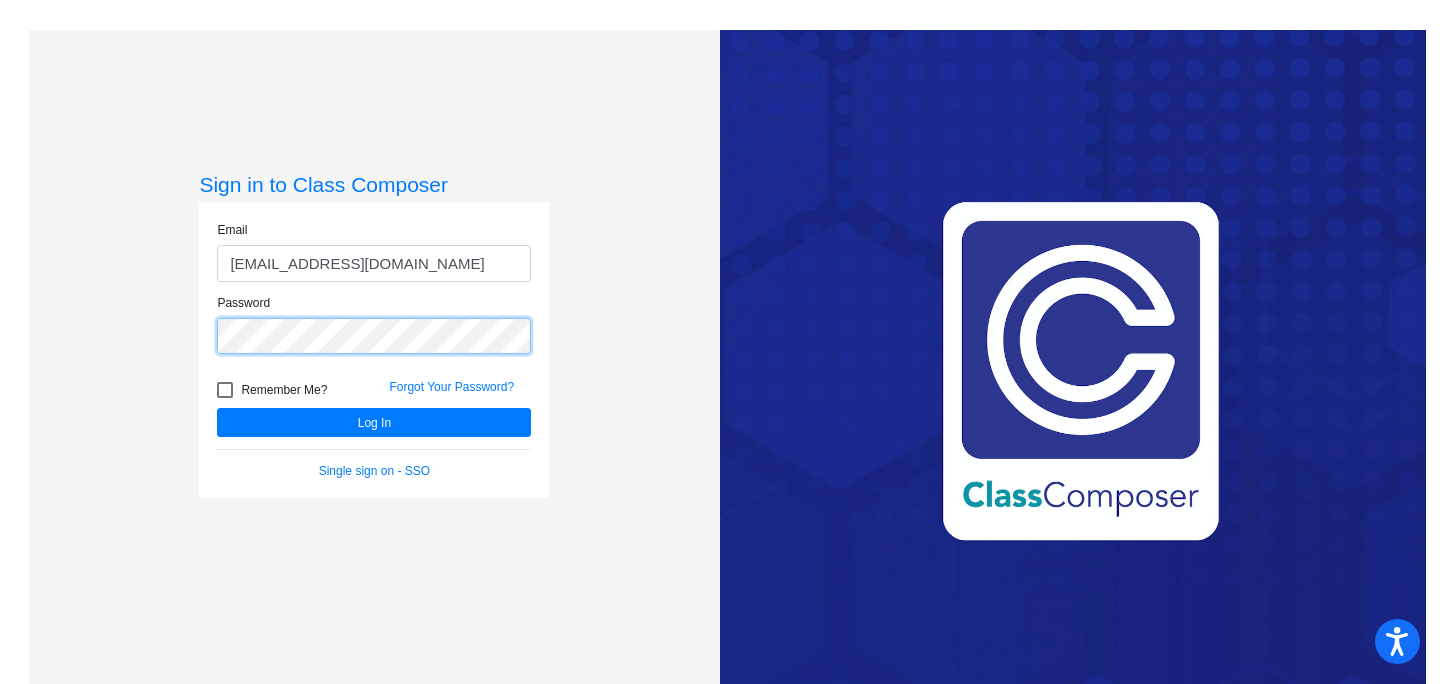 click on "Log In" 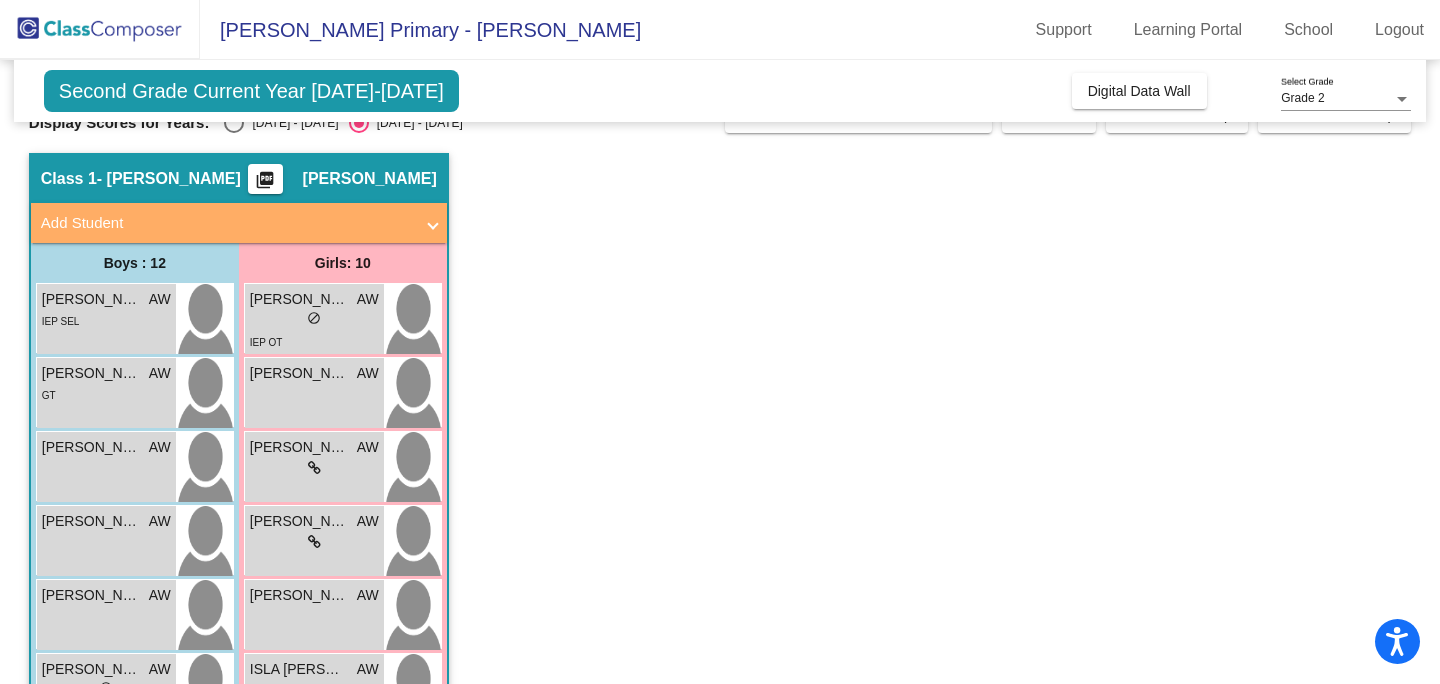 scroll, scrollTop: 38, scrollLeft: 0, axis: vertical 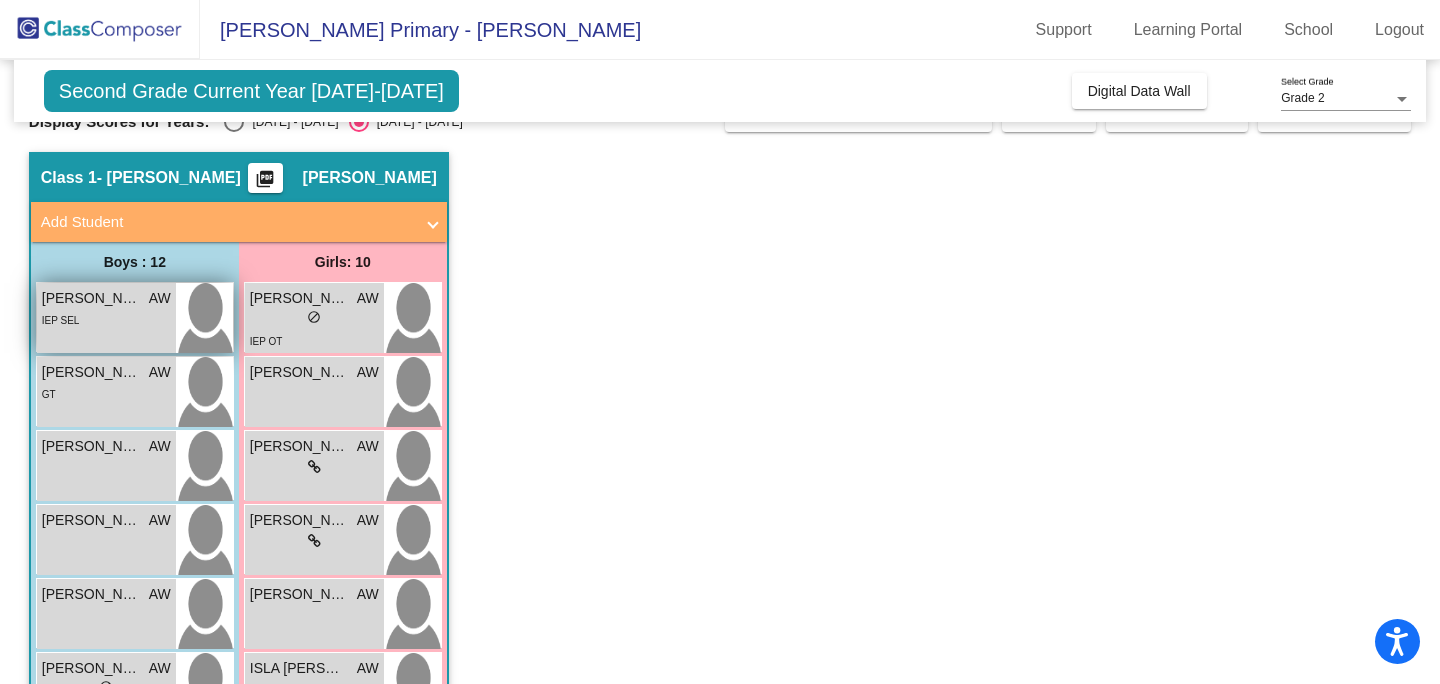 click on "IEP SEL" at bounding box center (106, 319) 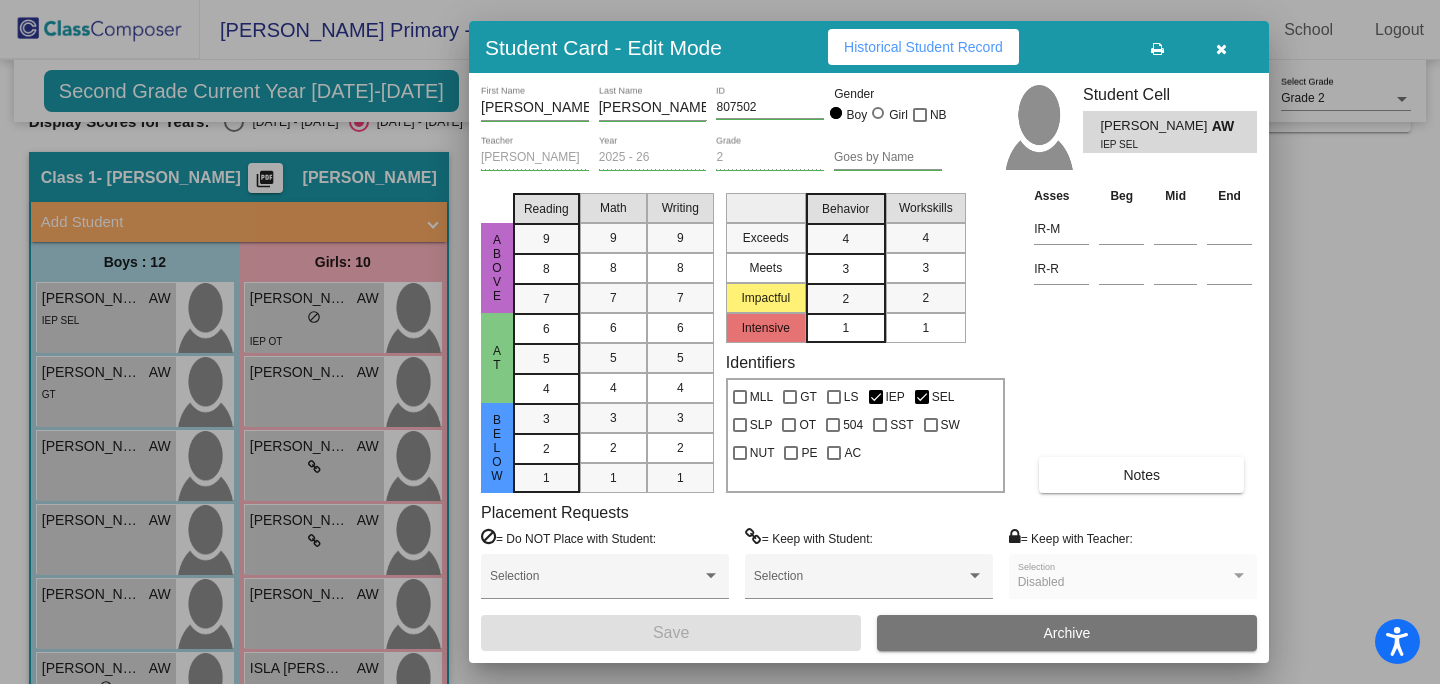 click on "Historical Student Record" at bounding box center (923, 47) 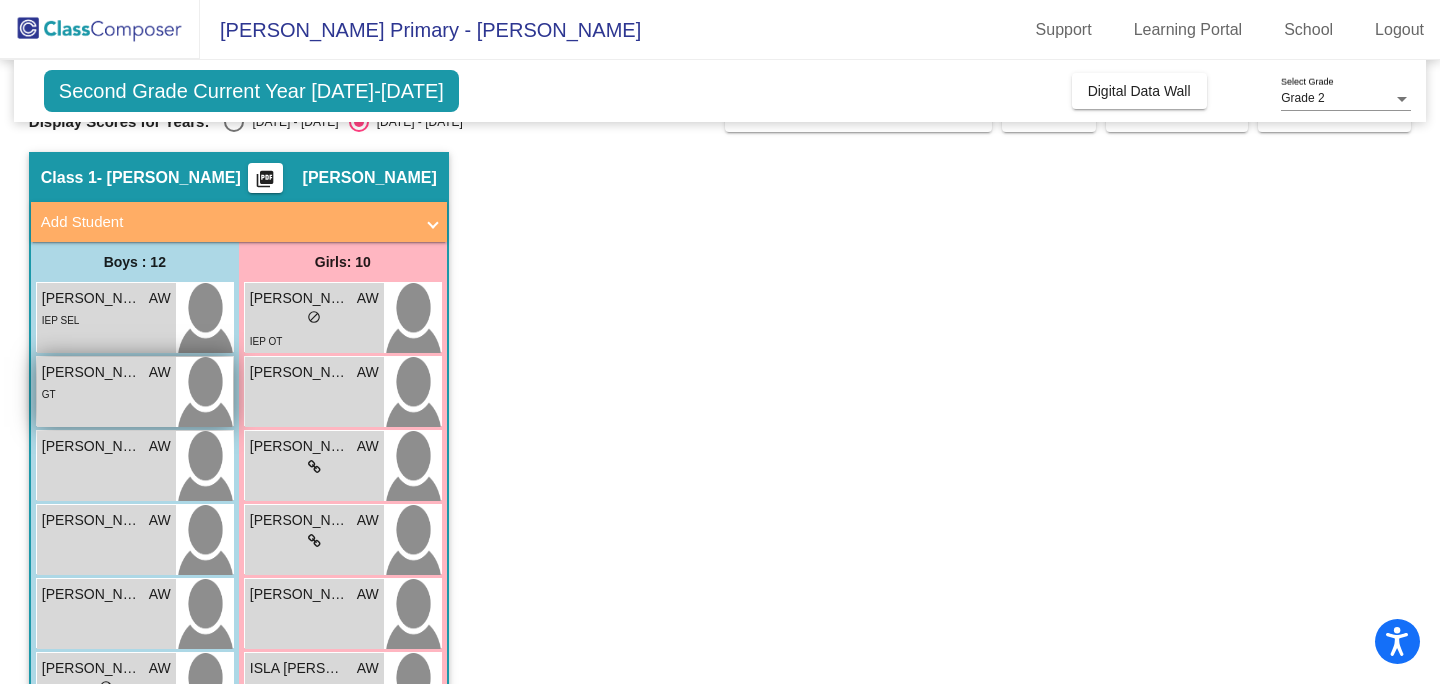 click on "GT" at bounding box center (106, 393) 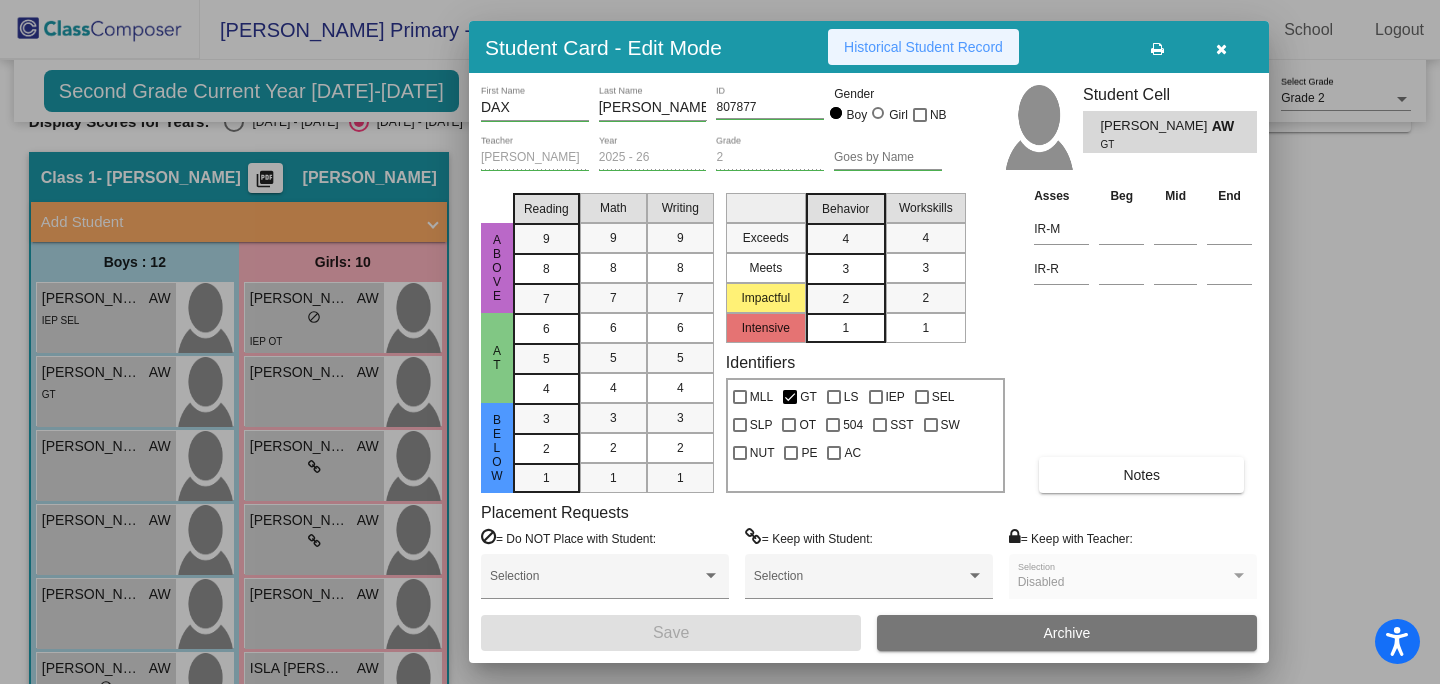 click on "Historical Student Record" at bounding box center [923, 47] 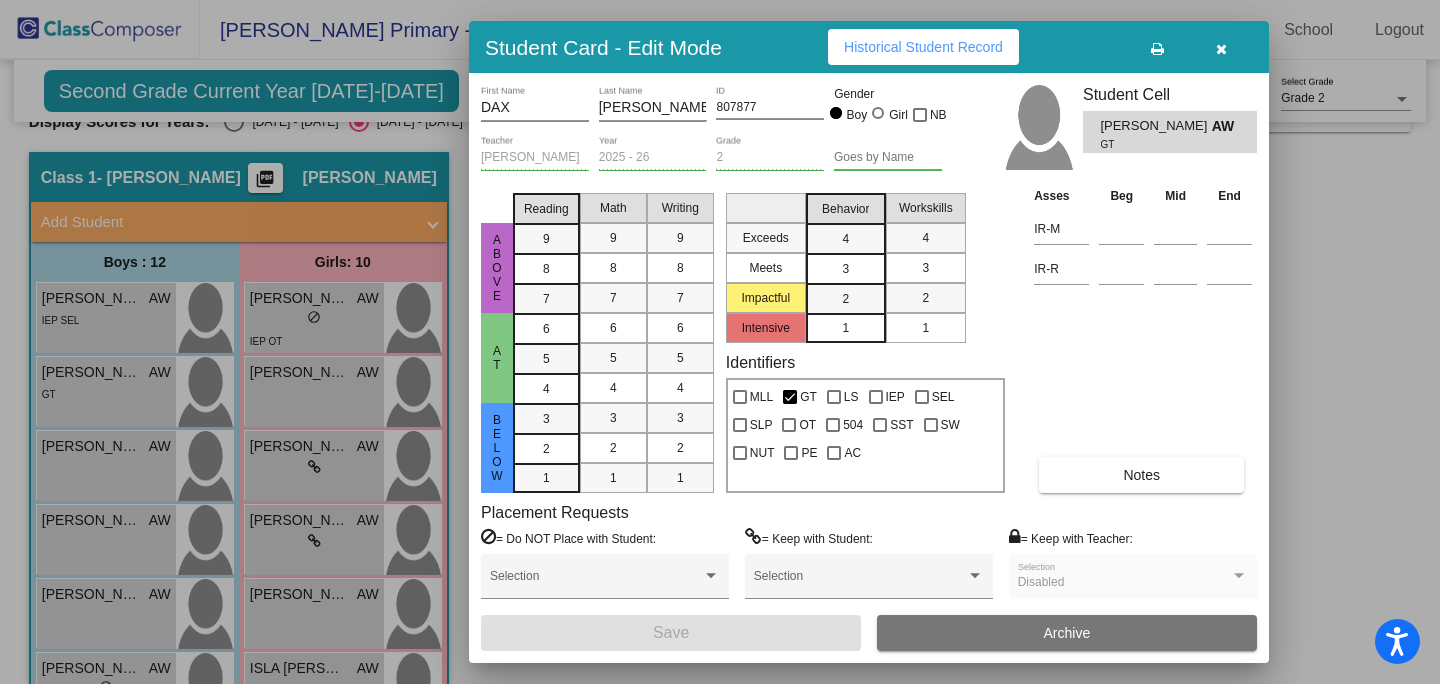 click at bounding box center (1221, 49) 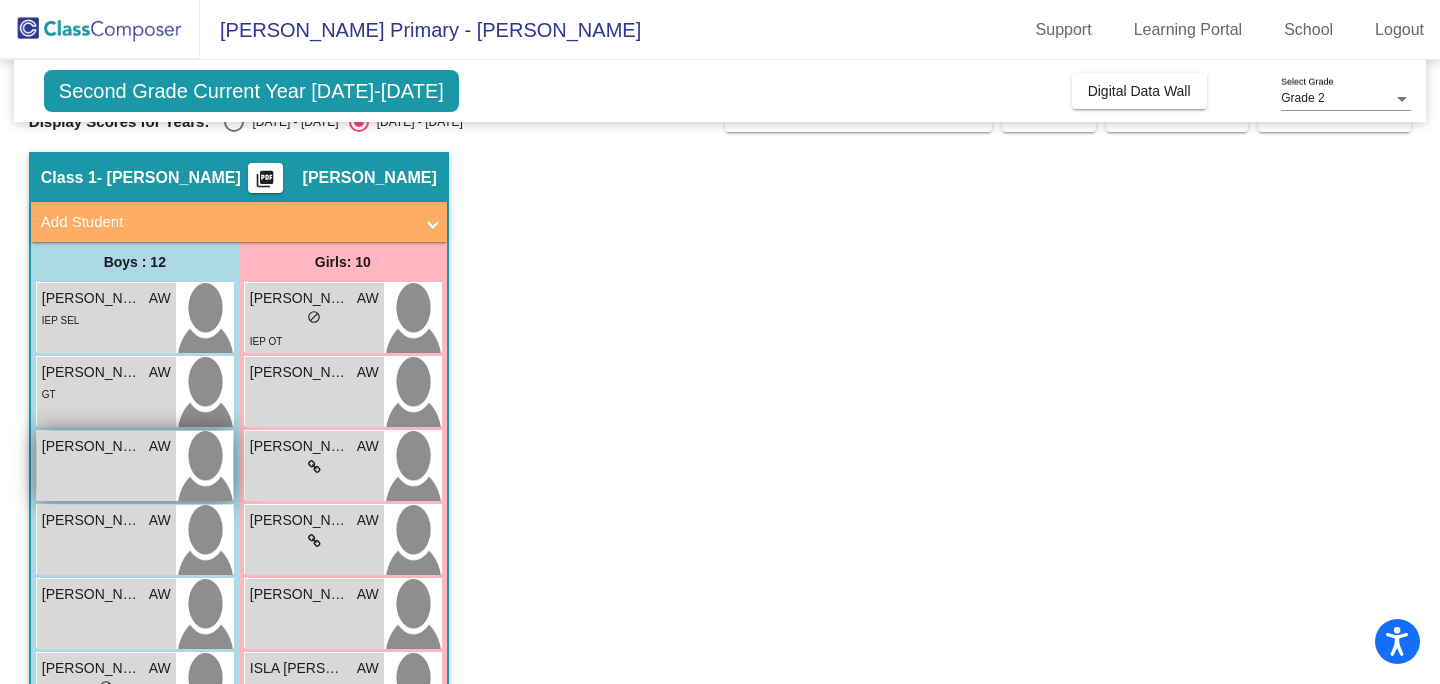 click on "[PERSON_NAME] AW lock do_not_disturb_alt" at bounding box center [106, 466] 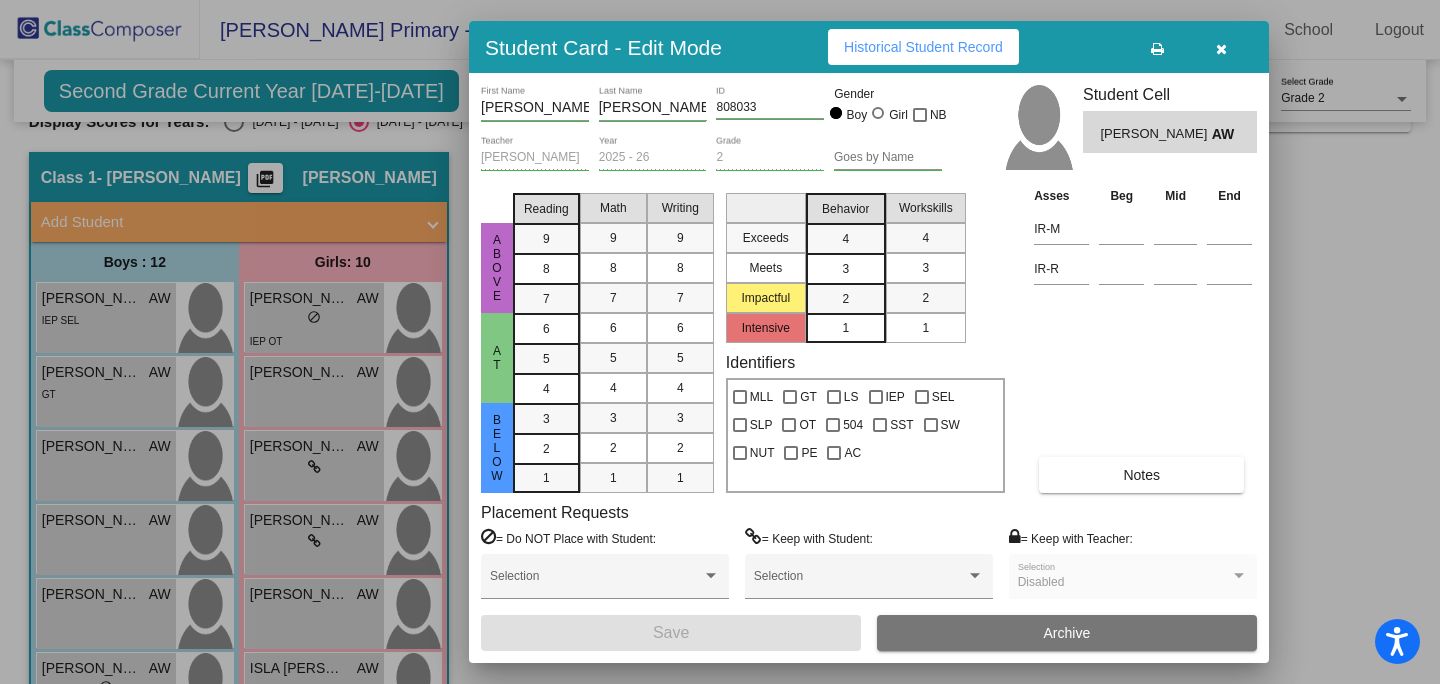 click on "Historical Student Record" at bounding box center (923, 47) 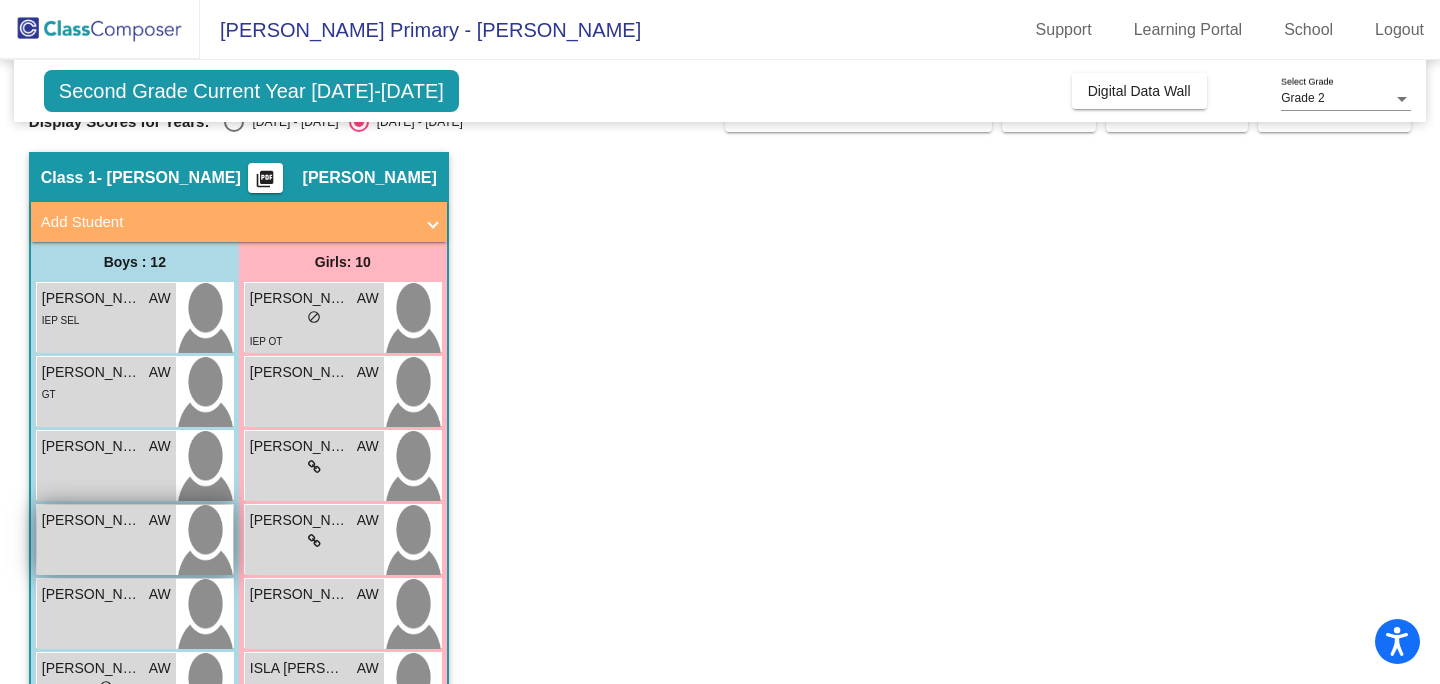 click on "[PERSON_NAME]" at bounding box center (92, 520) 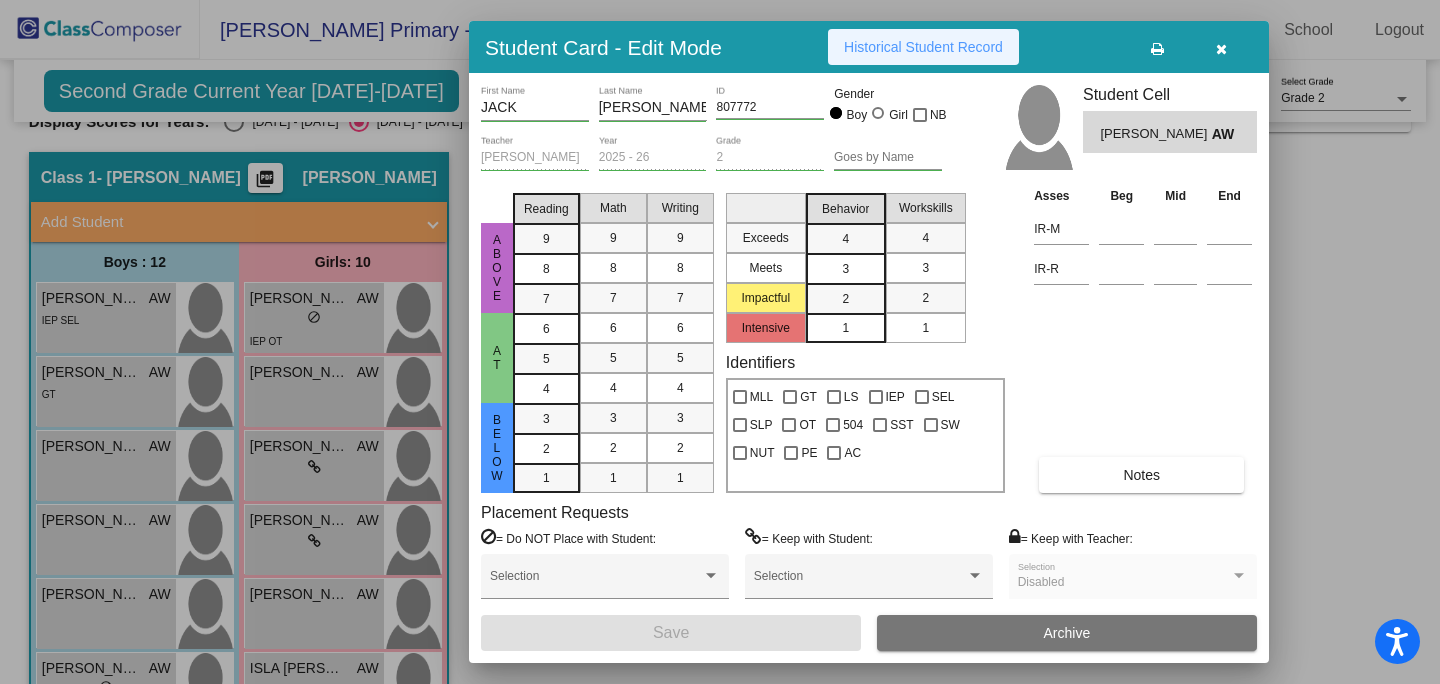 click on "Historical Student Record" at bounding box center [923, 47] 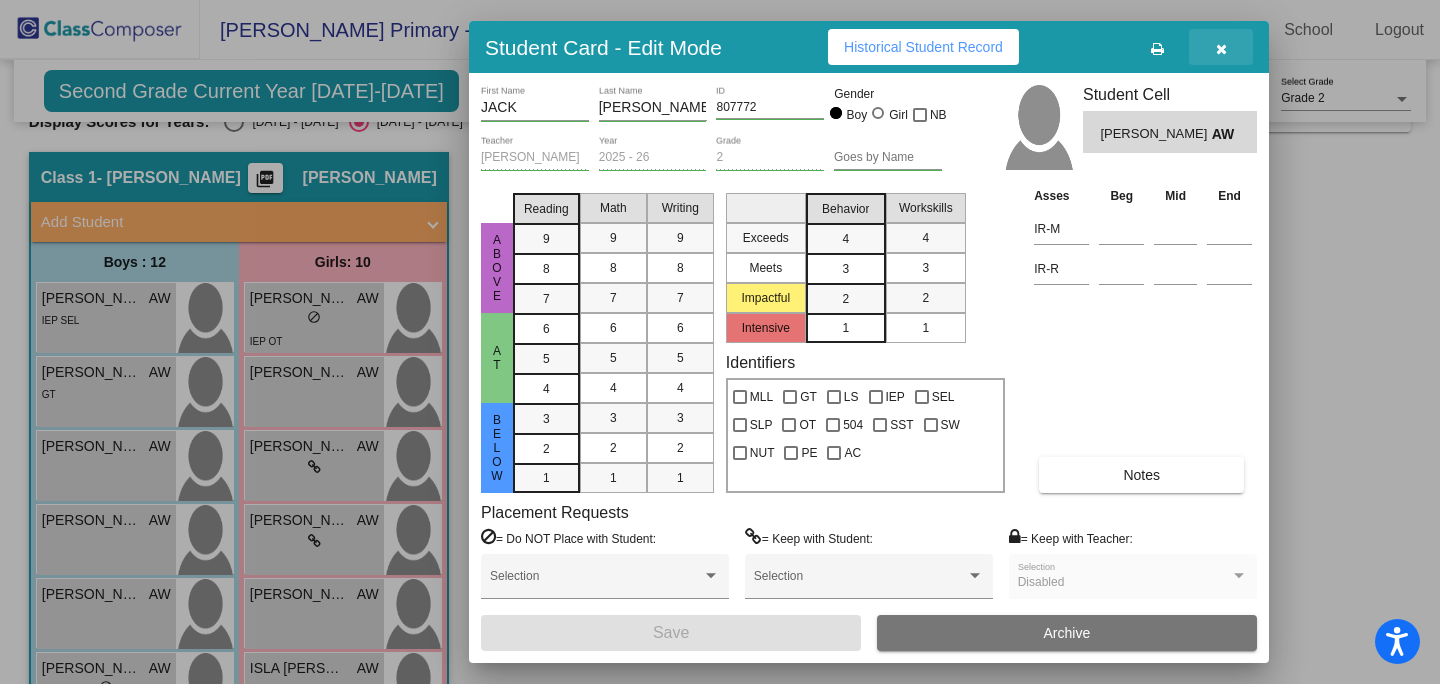 click at bounding box center [1221, 49] 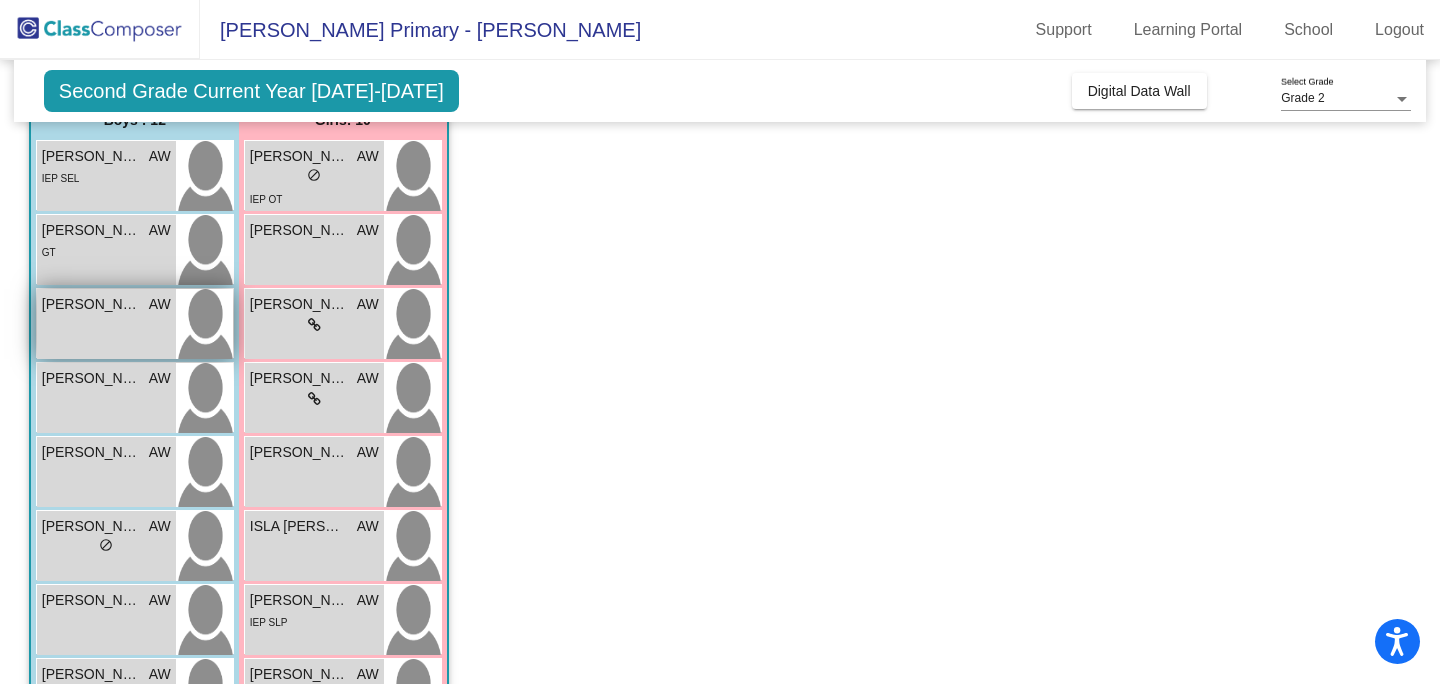 scroll, scrollTop: 197, scrollLeft: 0, axis: vertical 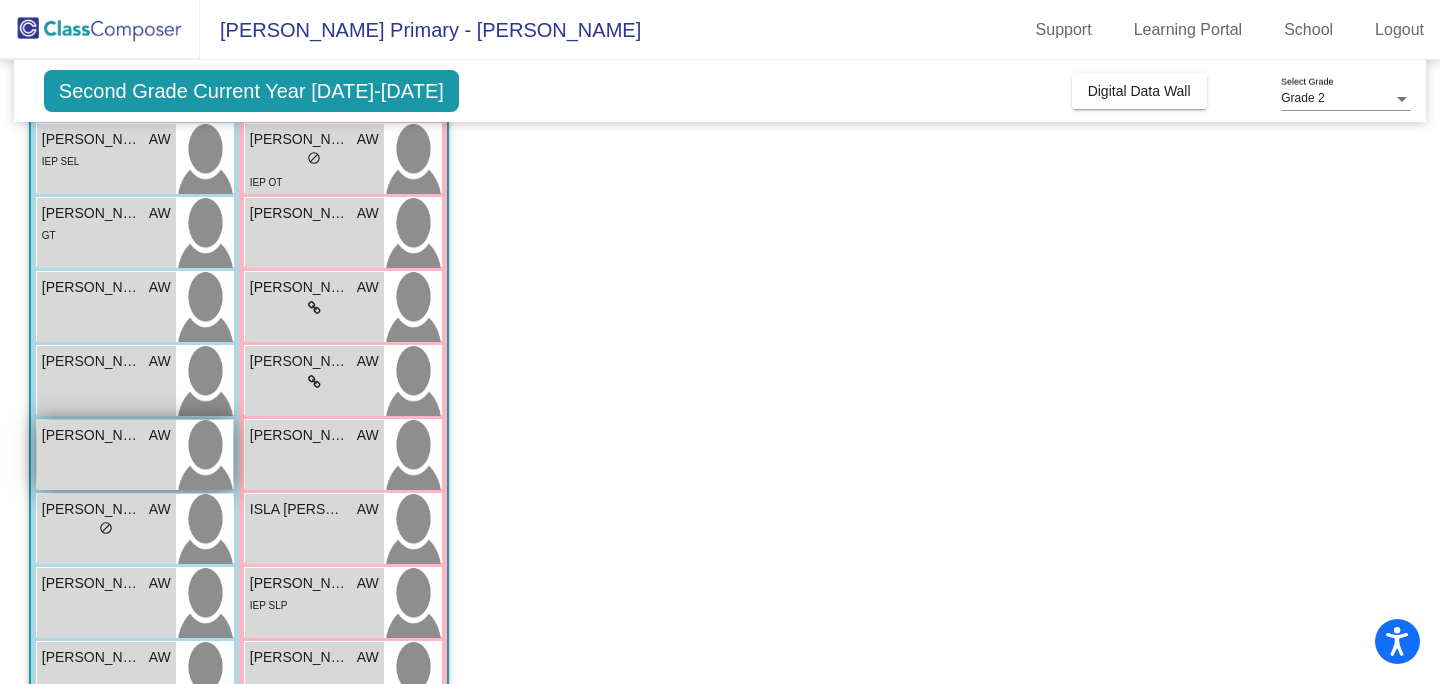 click on "[PERSON_NAME] [PERSON_NAME] lock do_not_disturb_alt" at bounding box center (106, 455) 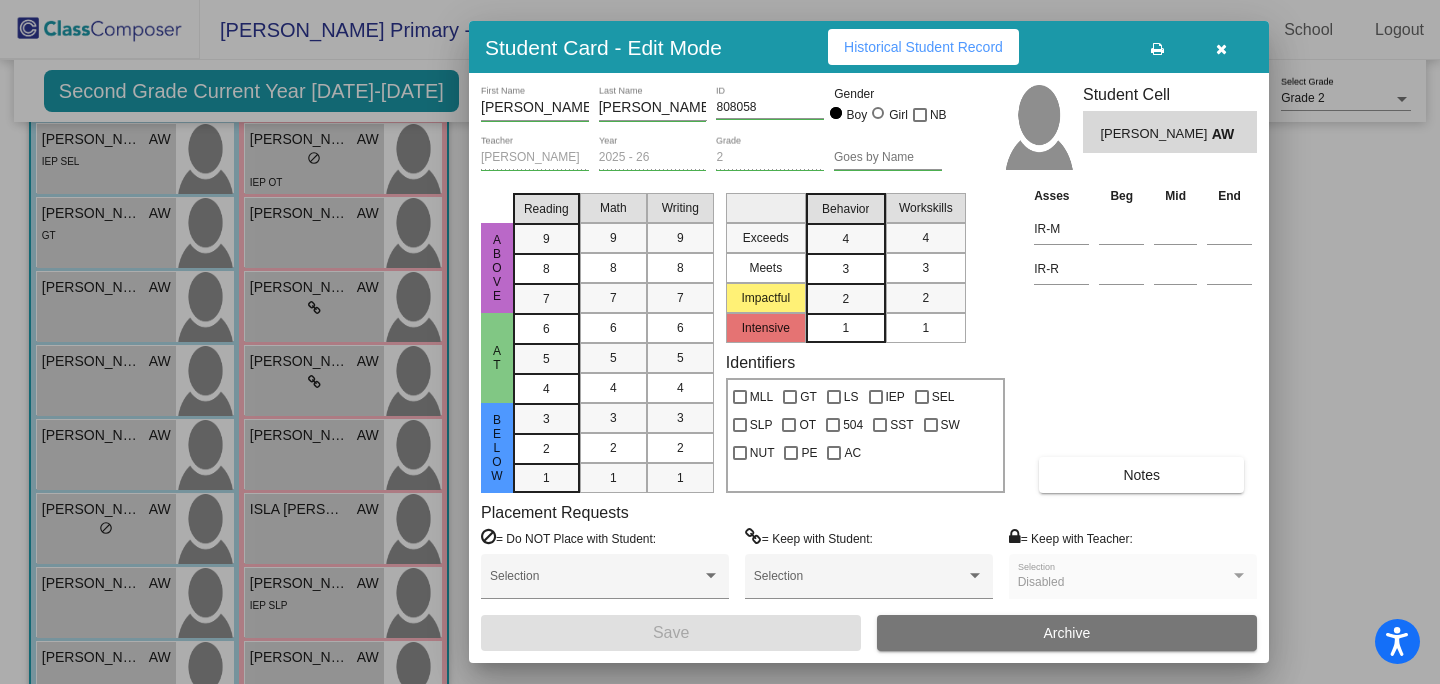 click on "Historical Student Record" at bounding box center (923, 47) 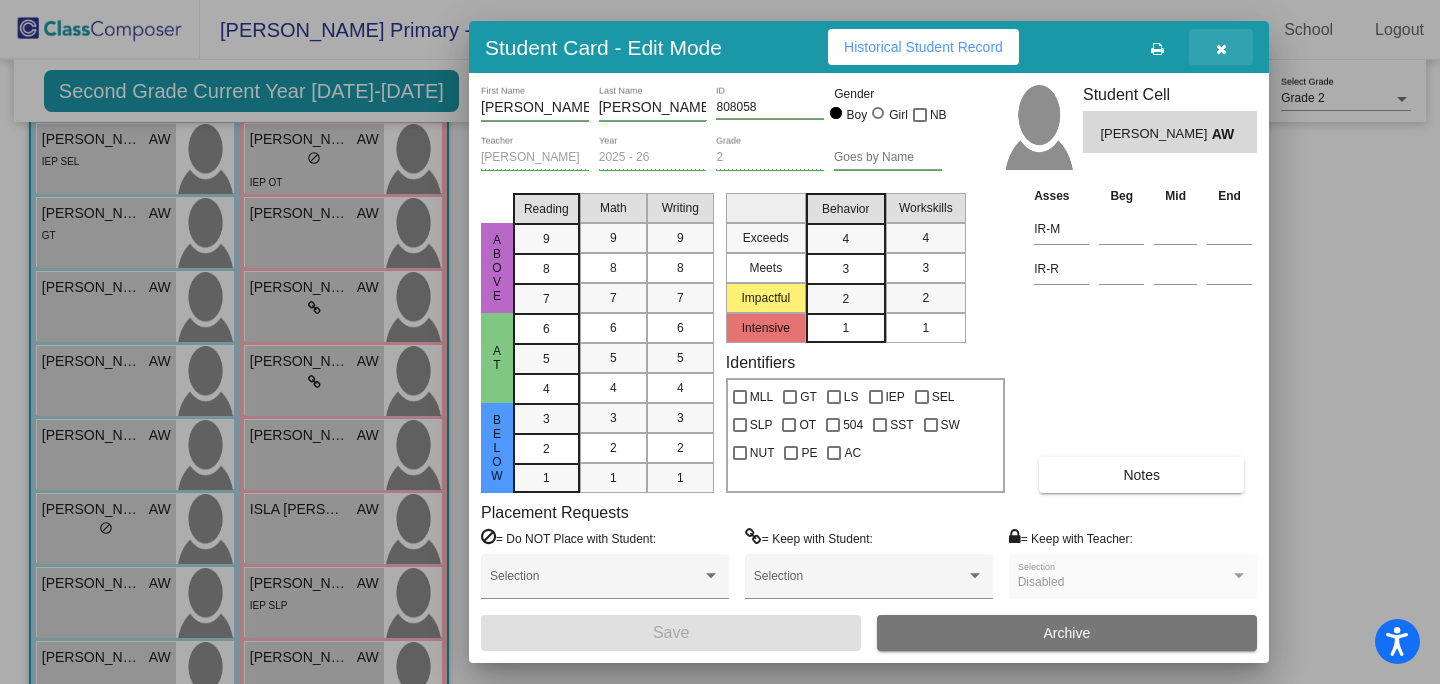 click at bounding box center (1221, 49) 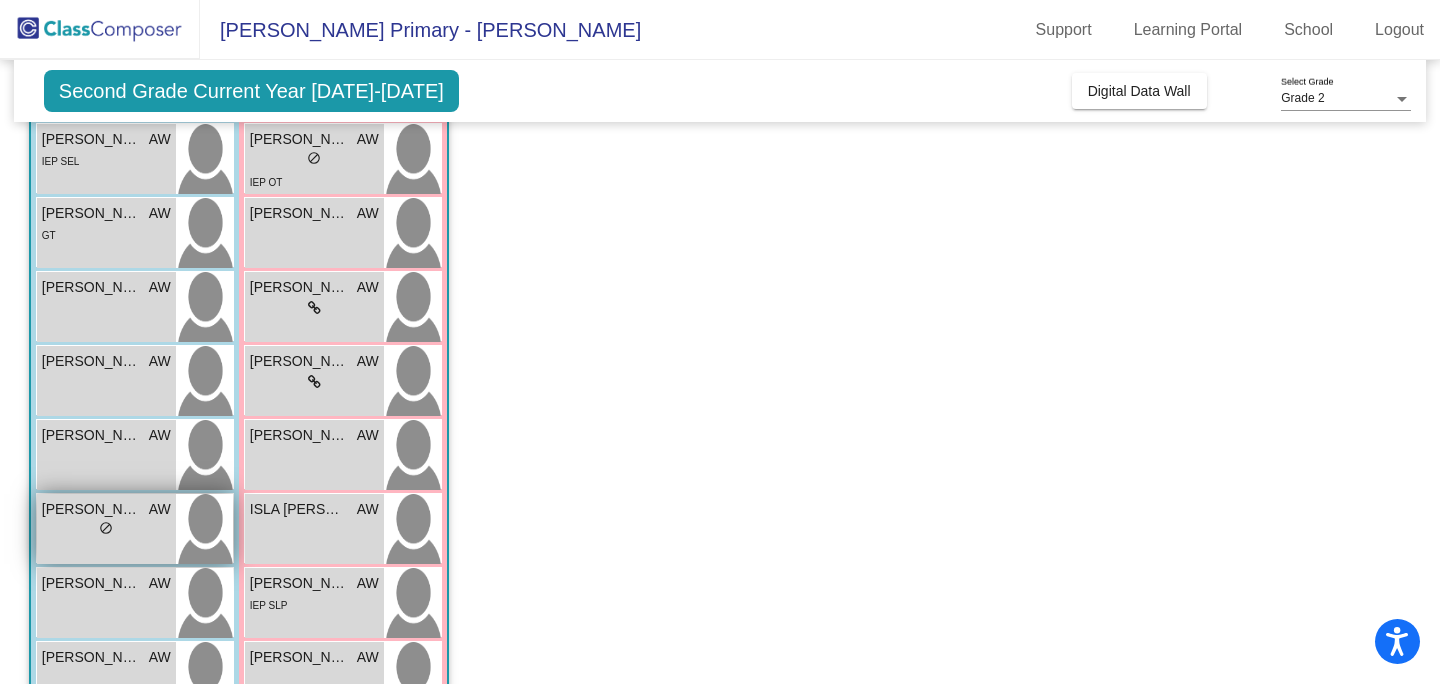 click on "[PERSON_NAME]" at bounding box center [92, 509] 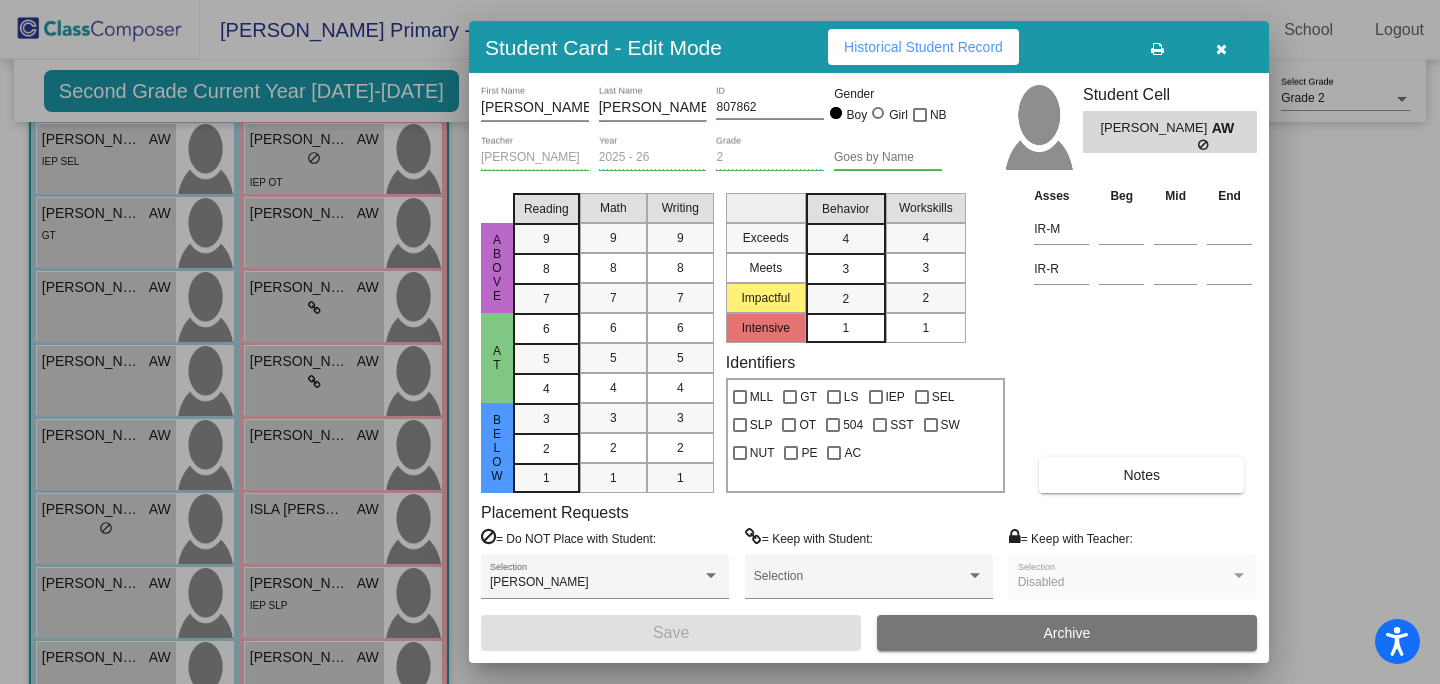 click on "Historical Student Record" at bounding box center [923, 47] 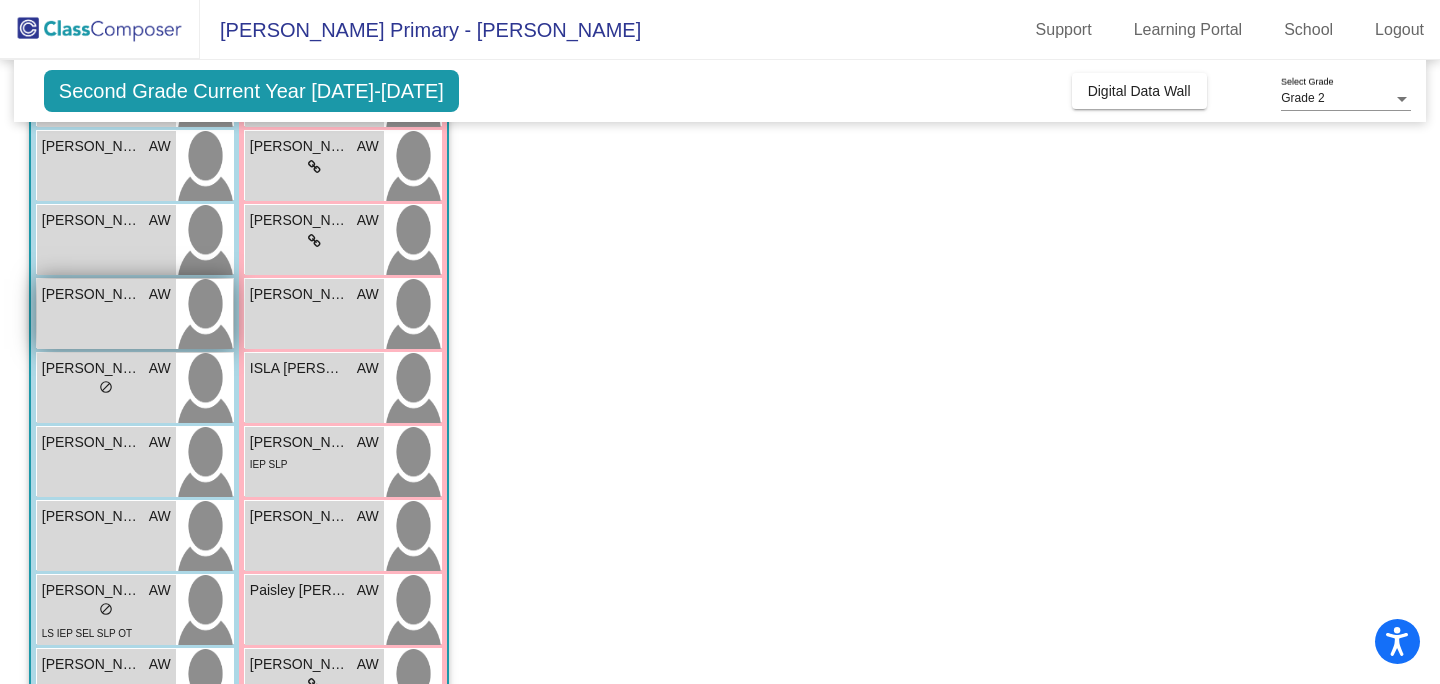 scroll, scrollTop: 344, scrollLeft: 0, axis: vertical 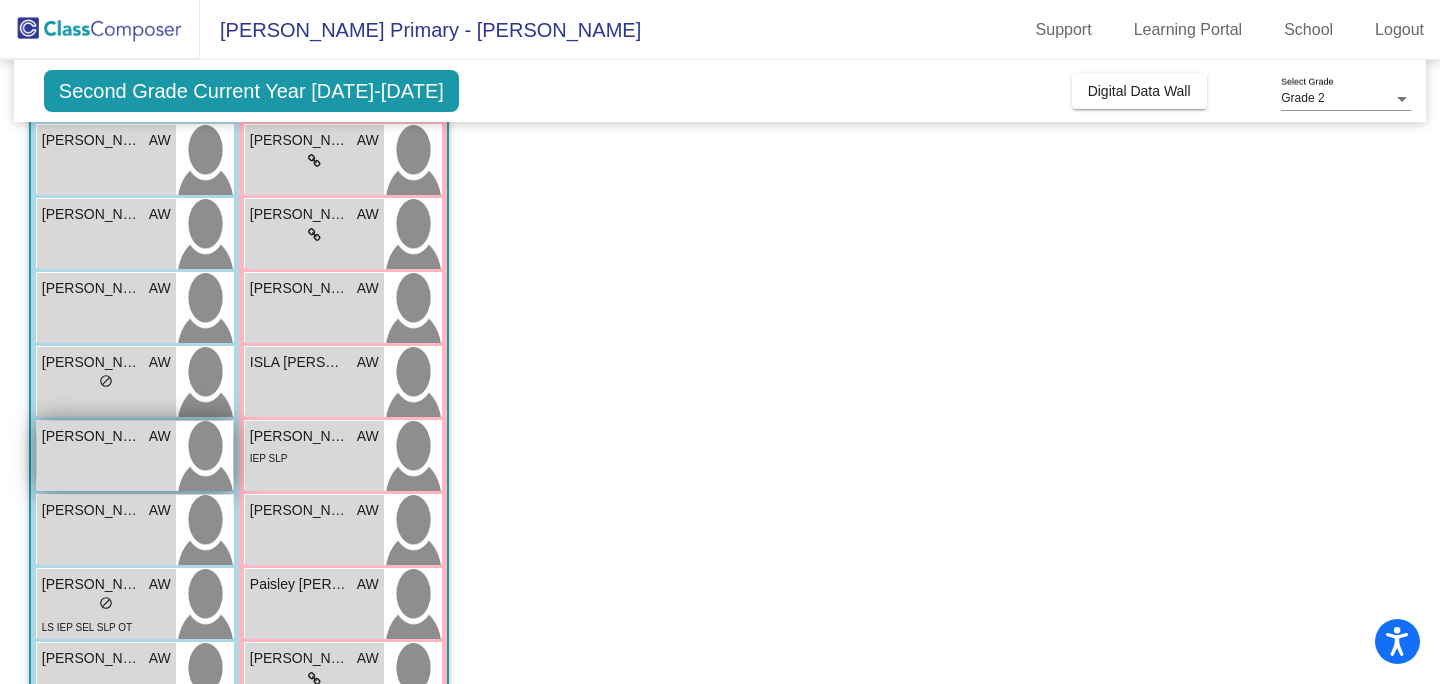 click on "[PERSON_NAME]" at bounding box center (92, 436) 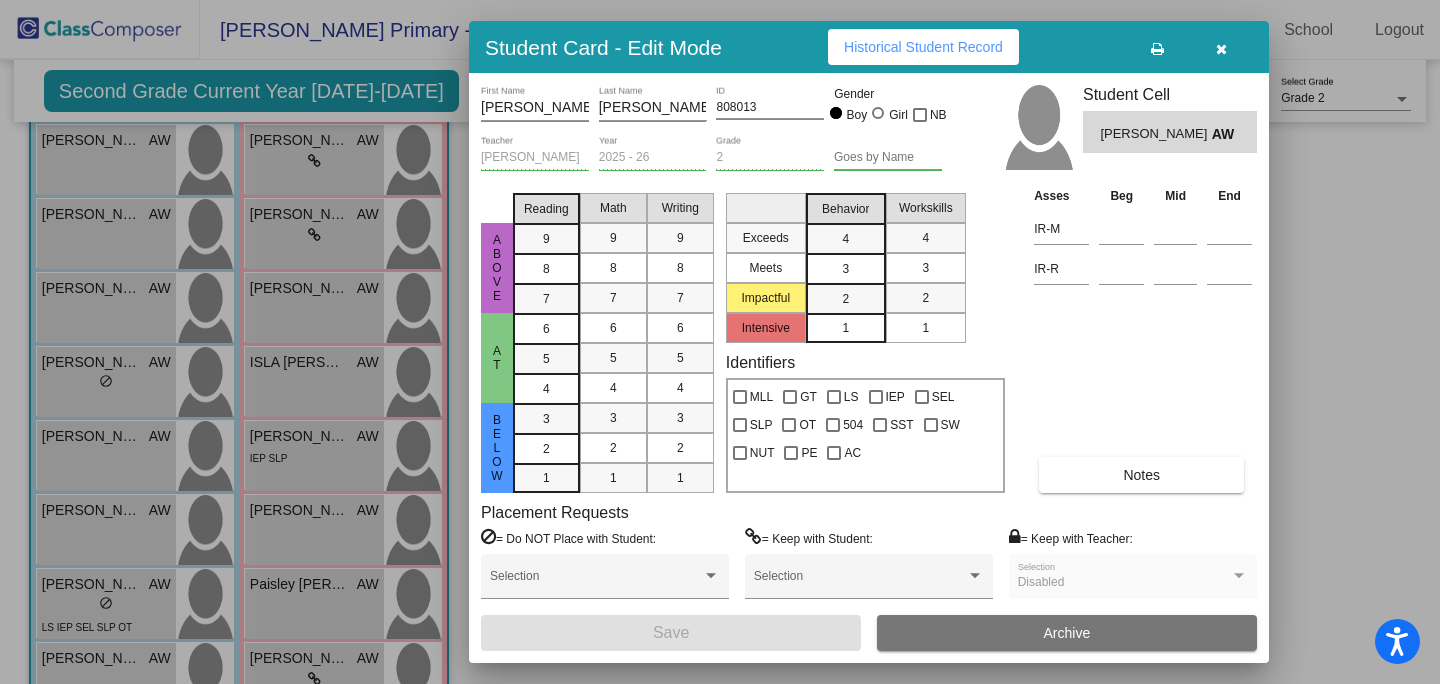 click on "Historical Student Record" at bounding box center [923, 47] 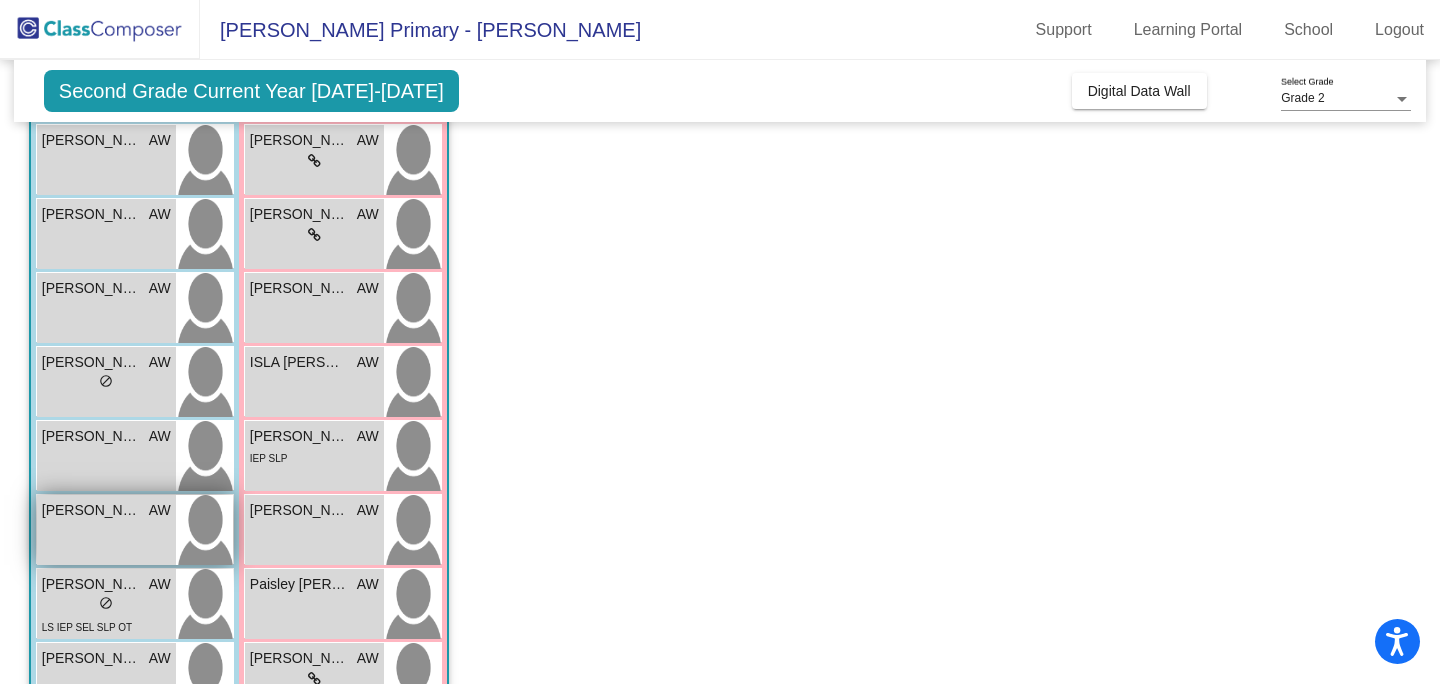click on "[PERSON_NAME]" at bounding box center [92, 510] 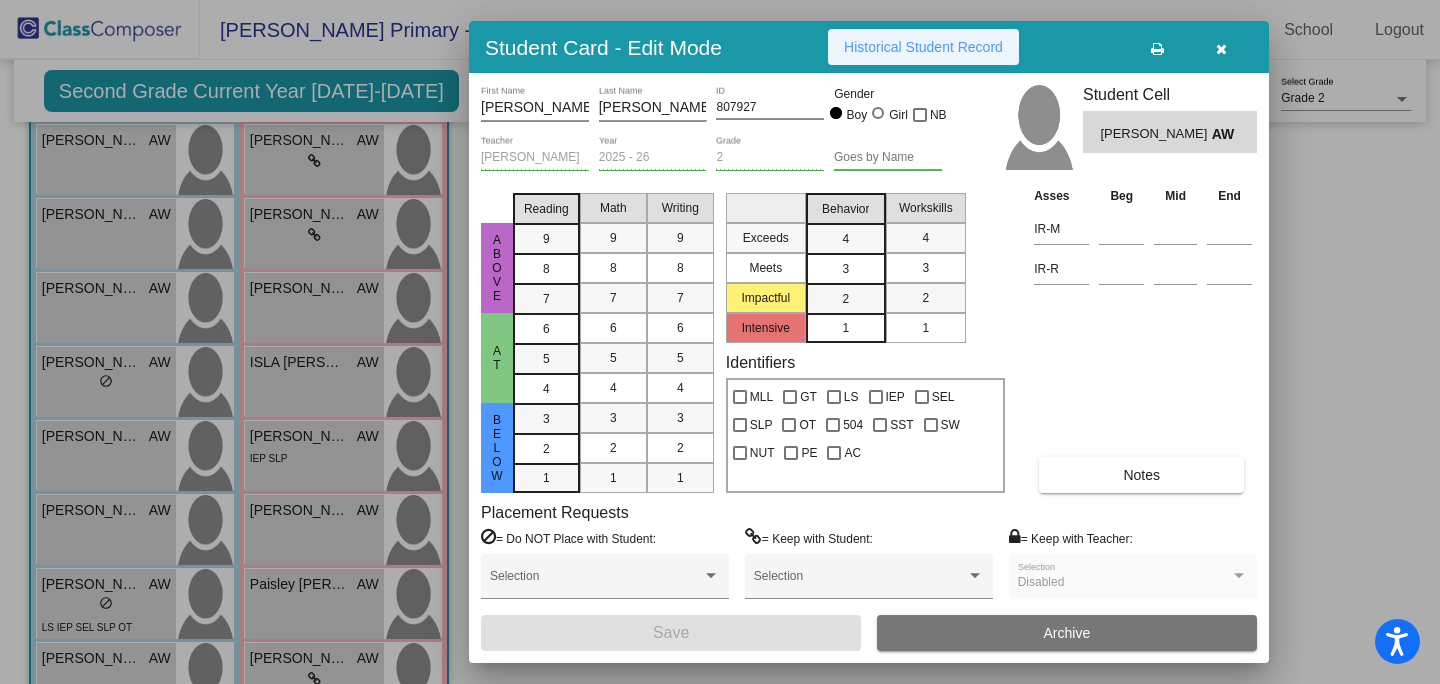 click on "Historical Student Record" at bounding box center [923, 47] 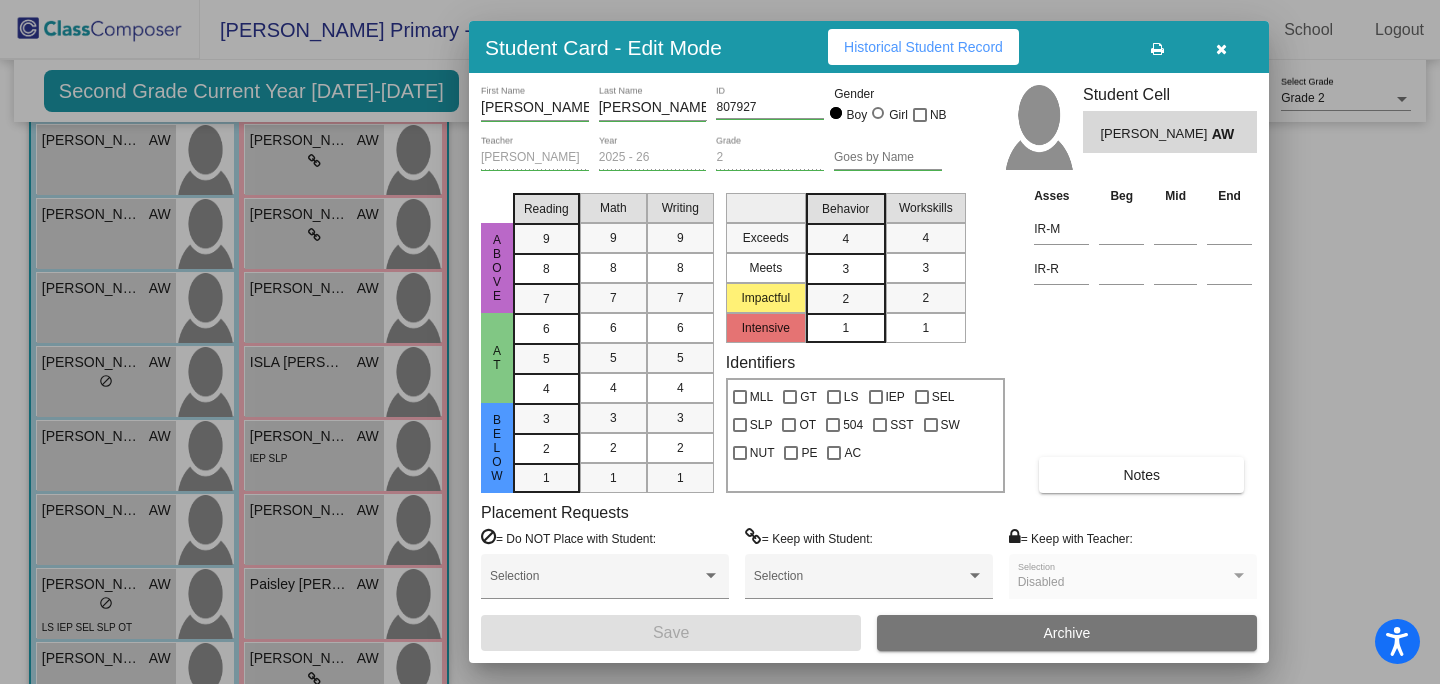 click at bounding box center (1221, 49) 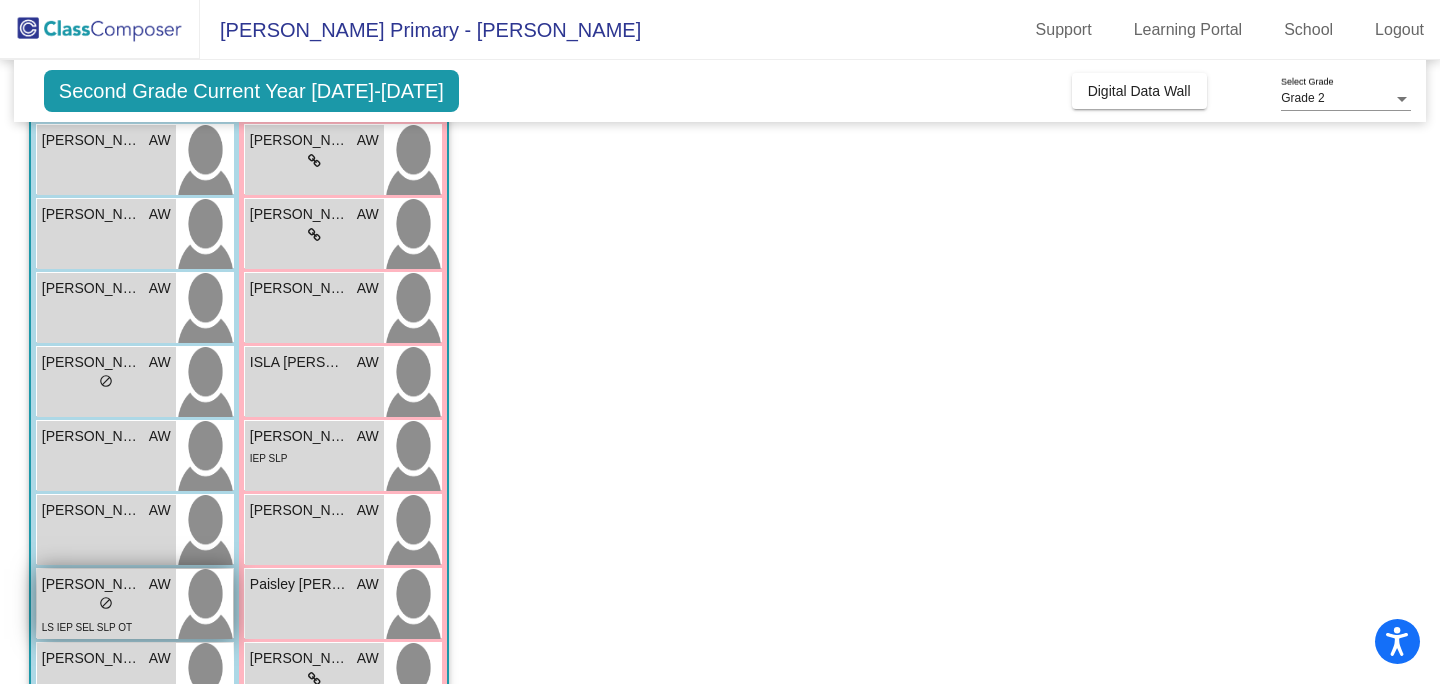 click on "[PERSON_NAME]" at bounding box center [92, 584] 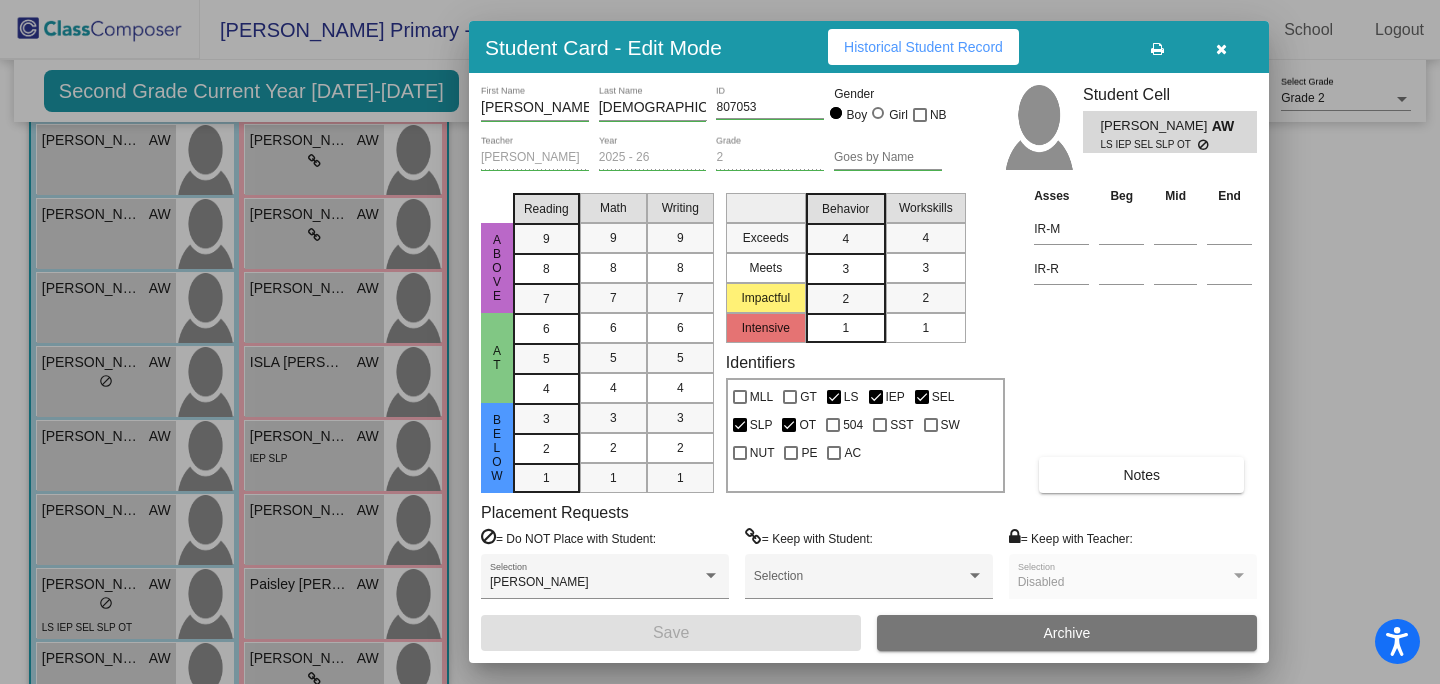click on "Historical Student Record" at bounding box center [923, 47] 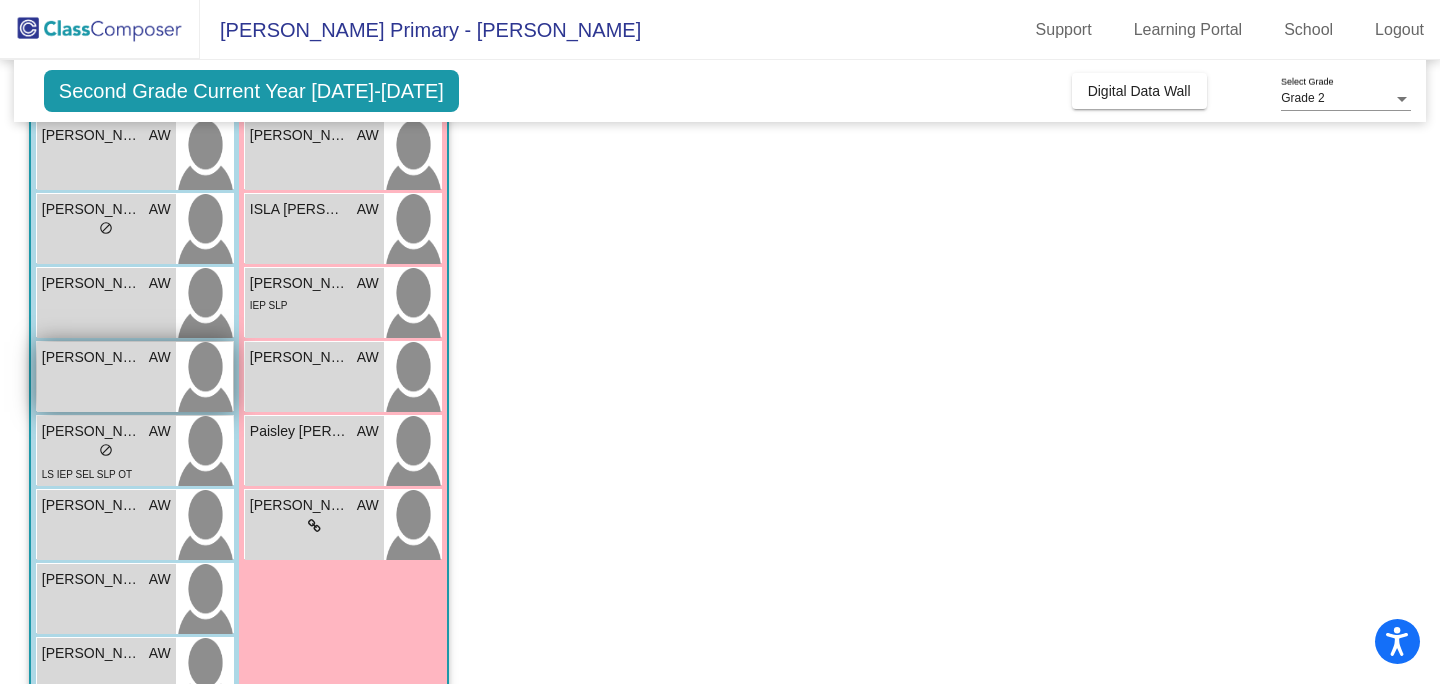 scroll, scrollTop: 499, scrollLeft: 0, axis: vertical 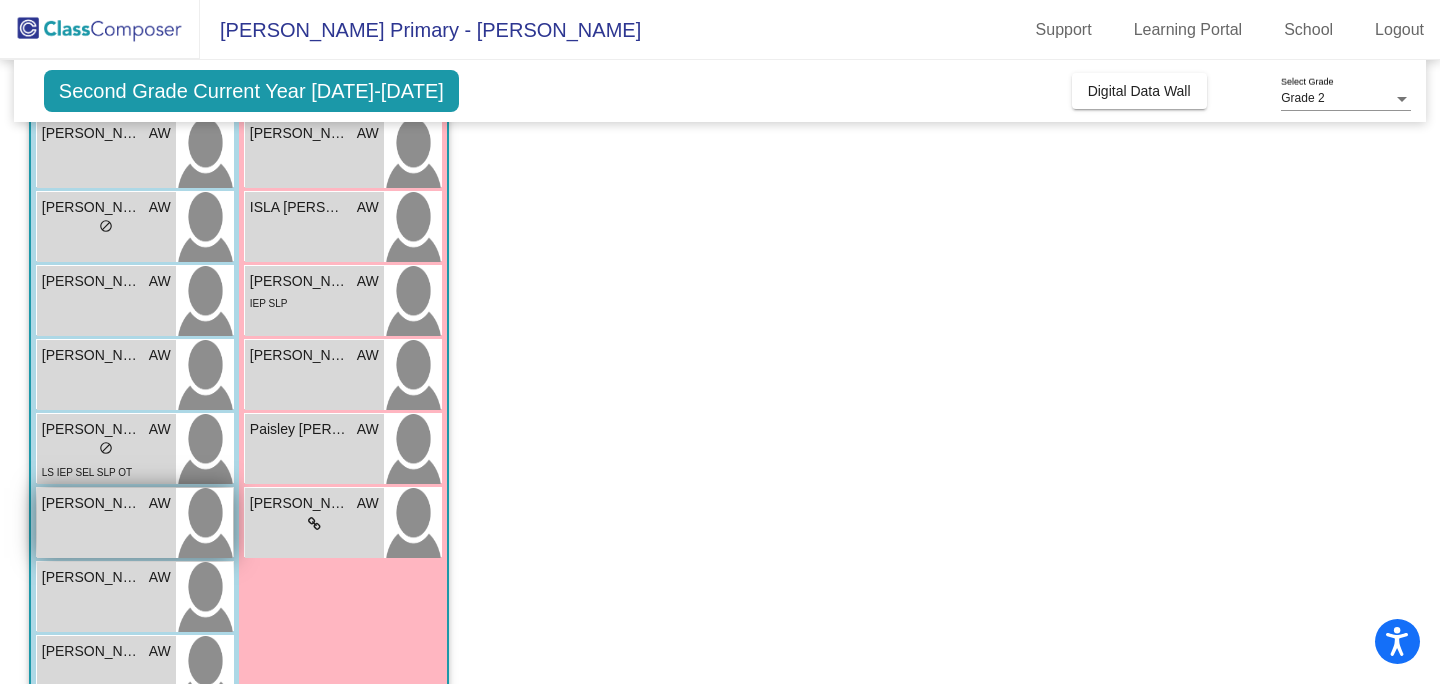 click on "[PERSON_NAME]" at bounding box center (92, 503) 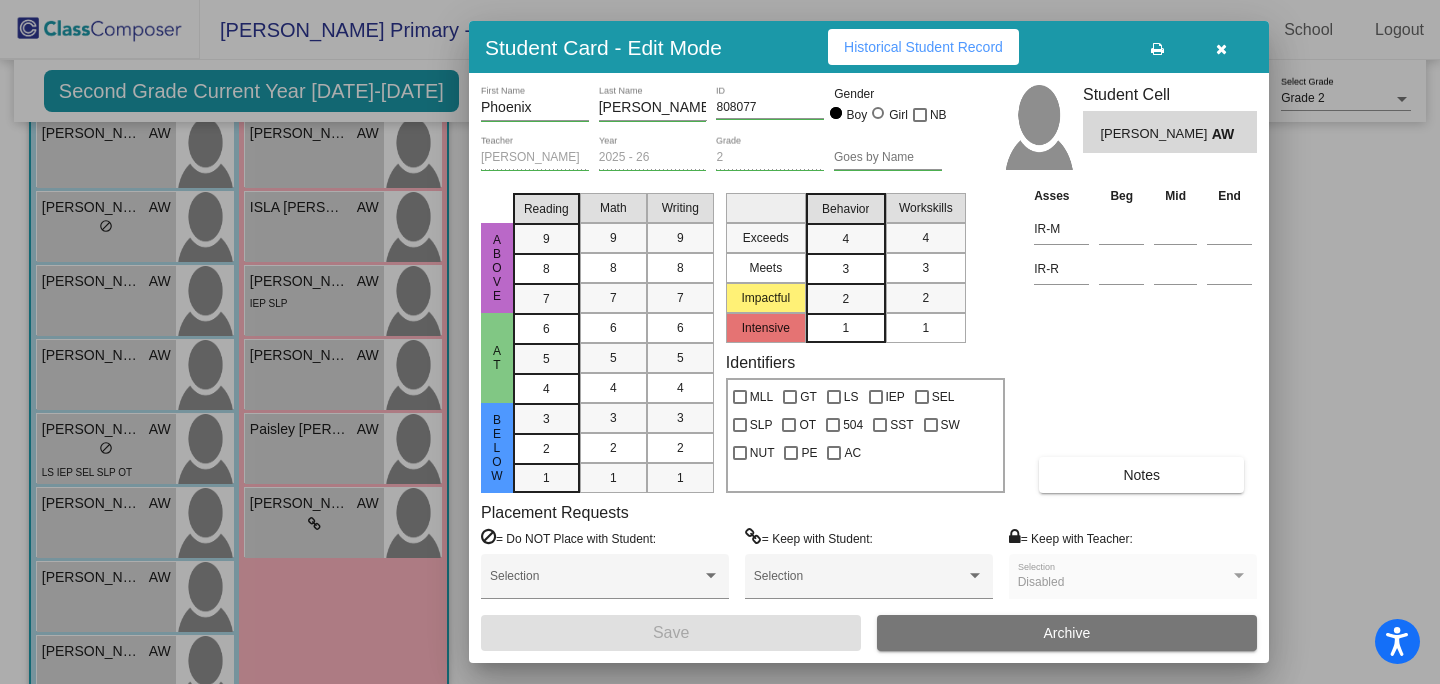 click on "Historical Student Record" at bounding box center [923, 47] 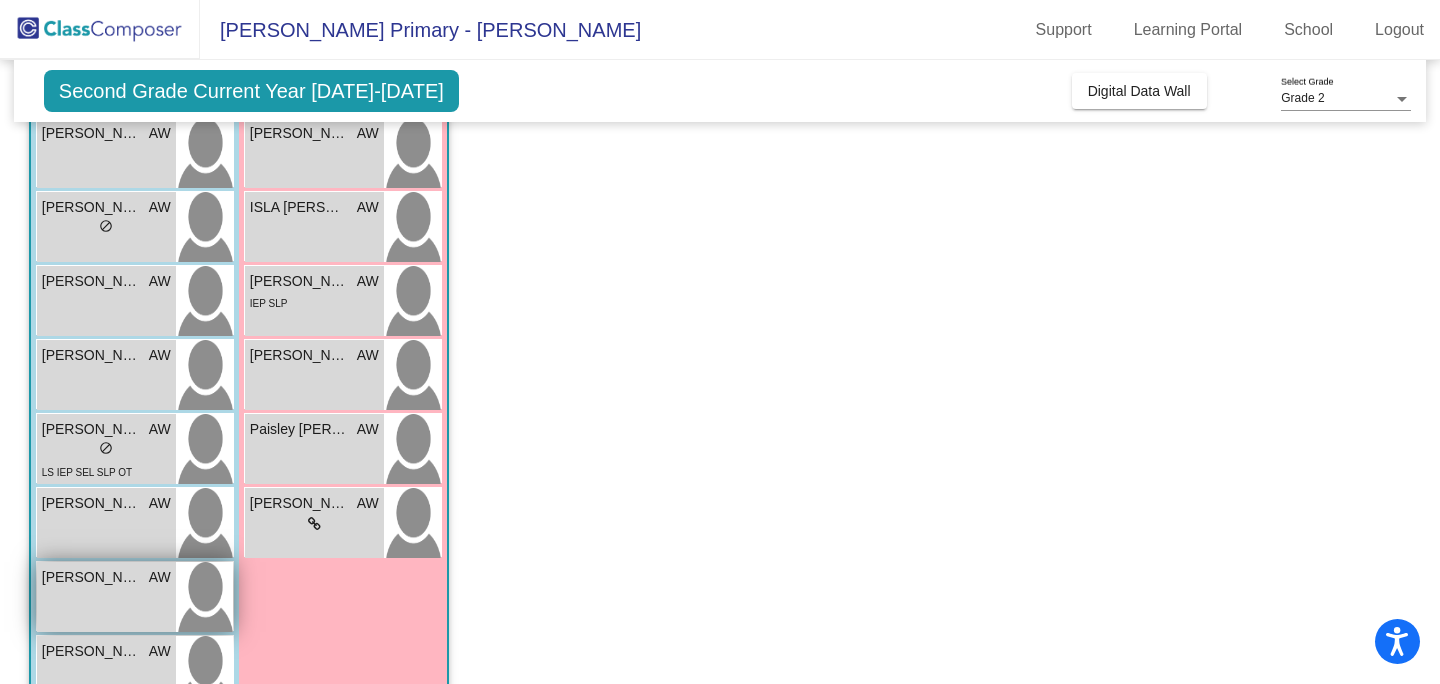 click on "Raiden [PERSON_NAME] lock do_not_disturb_alt" at bounding box center [106, 597] 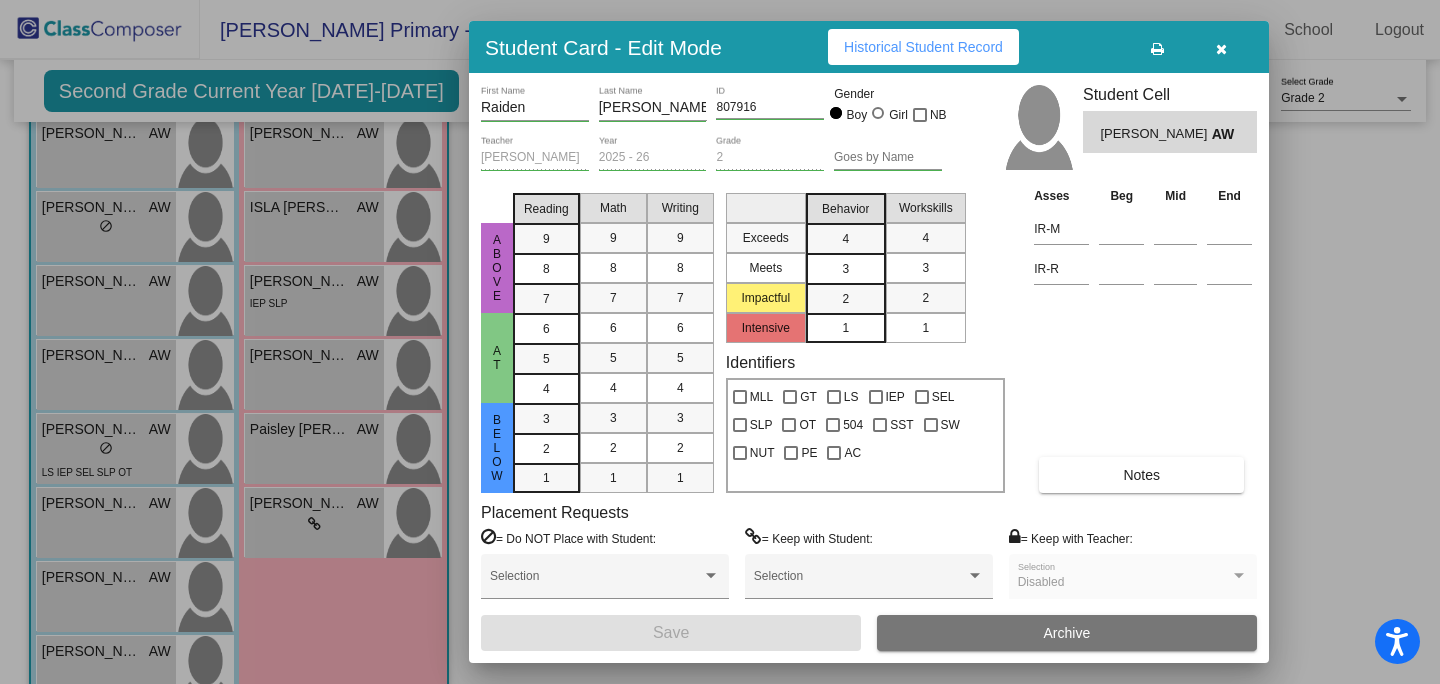 click on "Historical Student Record" at bounding box center [923, 47] 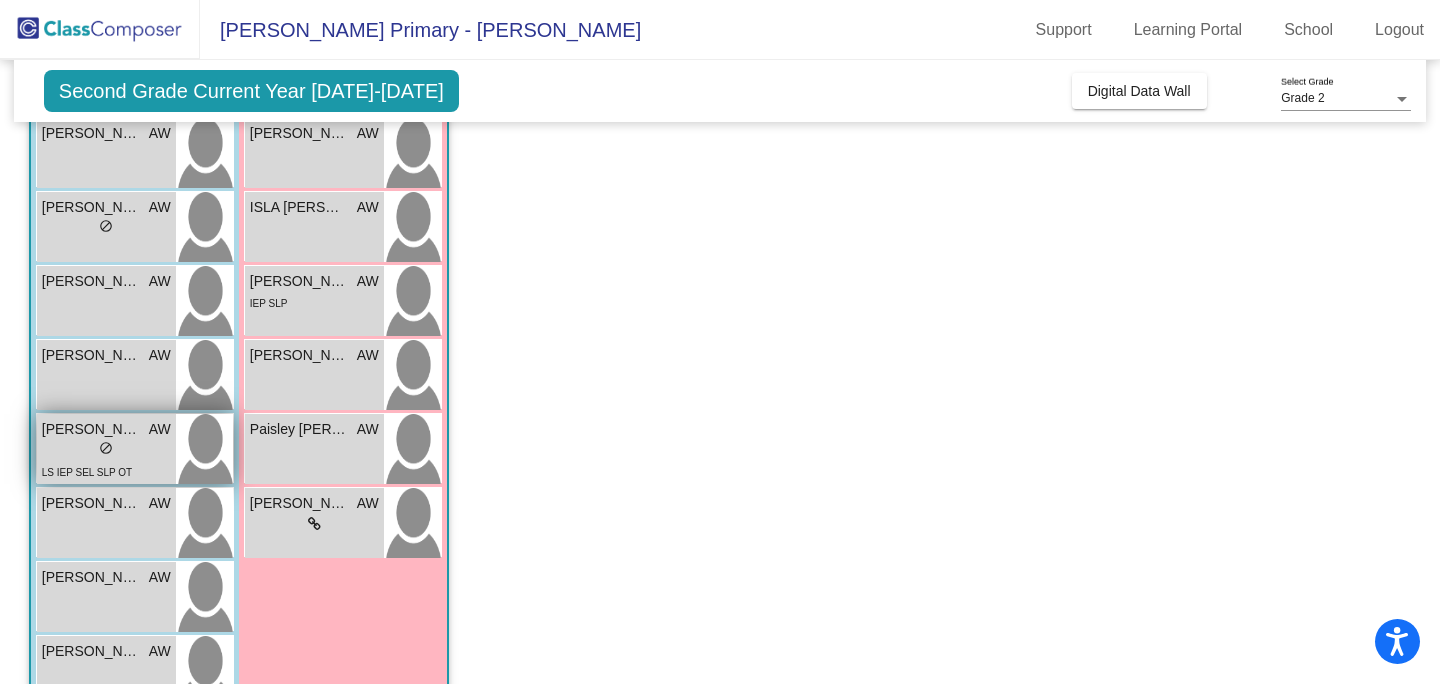 scroll, scrollTop: 556, scrollLeft: 0, axis: vertical 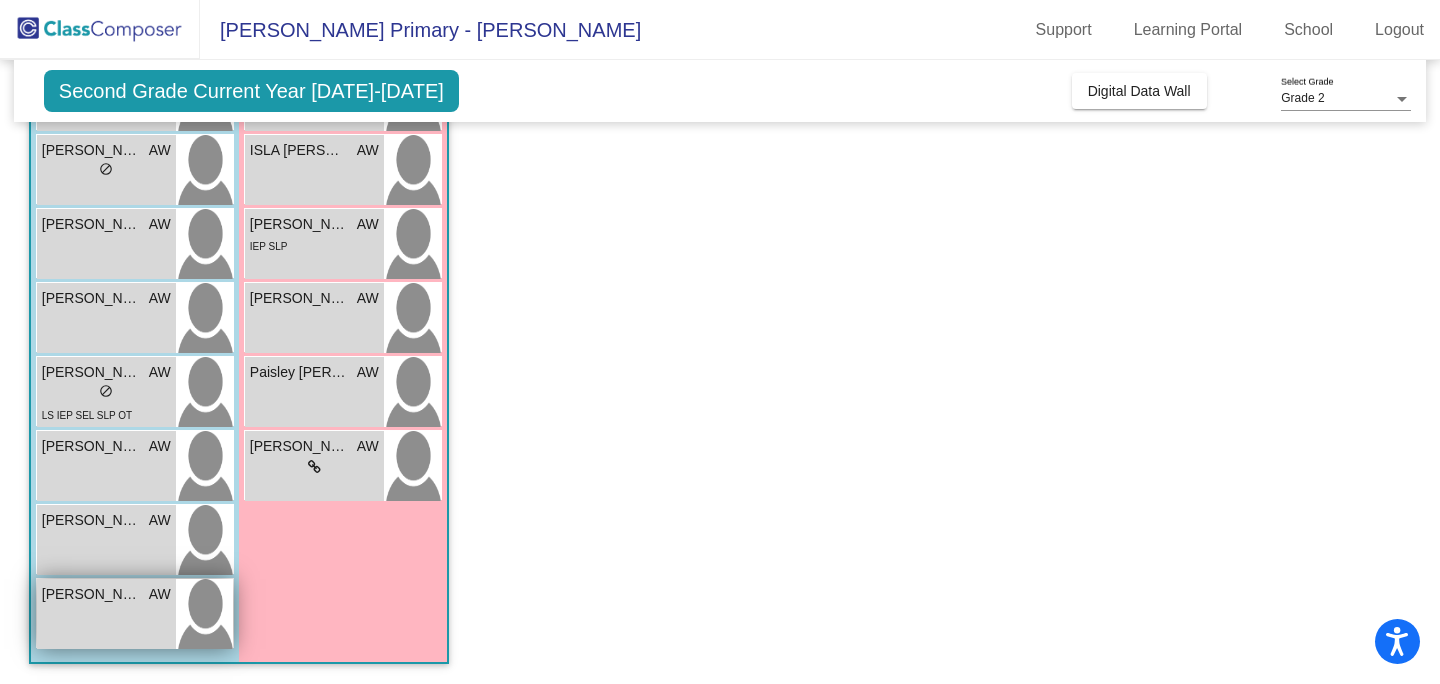 click on "[PERSON_NAME]" at bounding box center [92, 594] 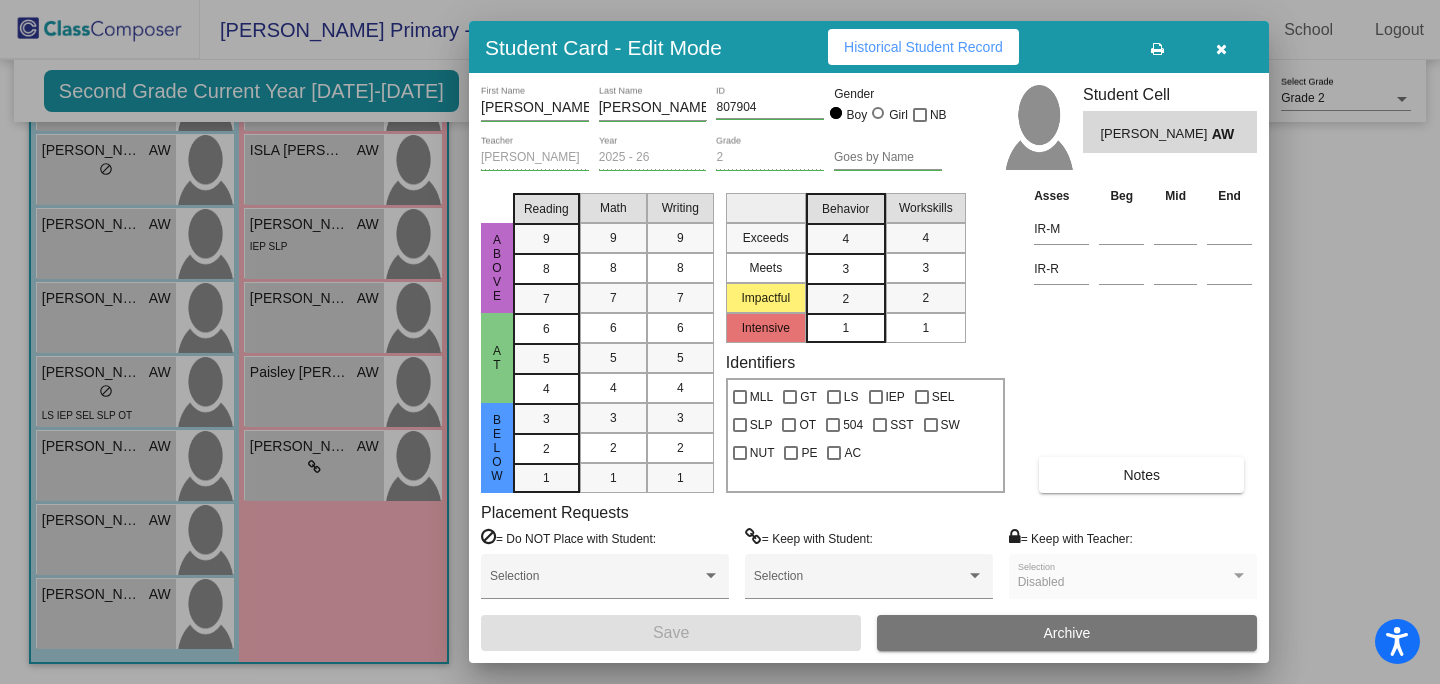 click on "Historical Student Record" at bounding box center (923, 47) 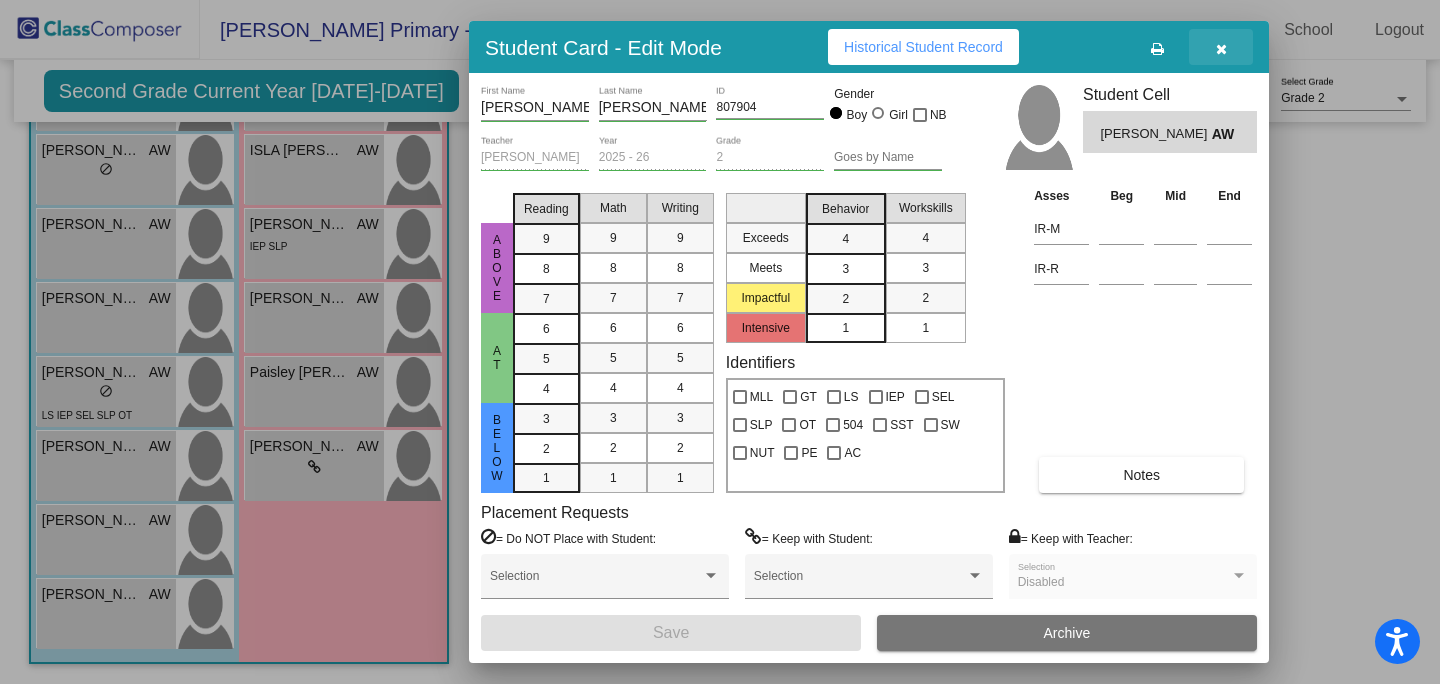 click at bounding box center [1221, 49] 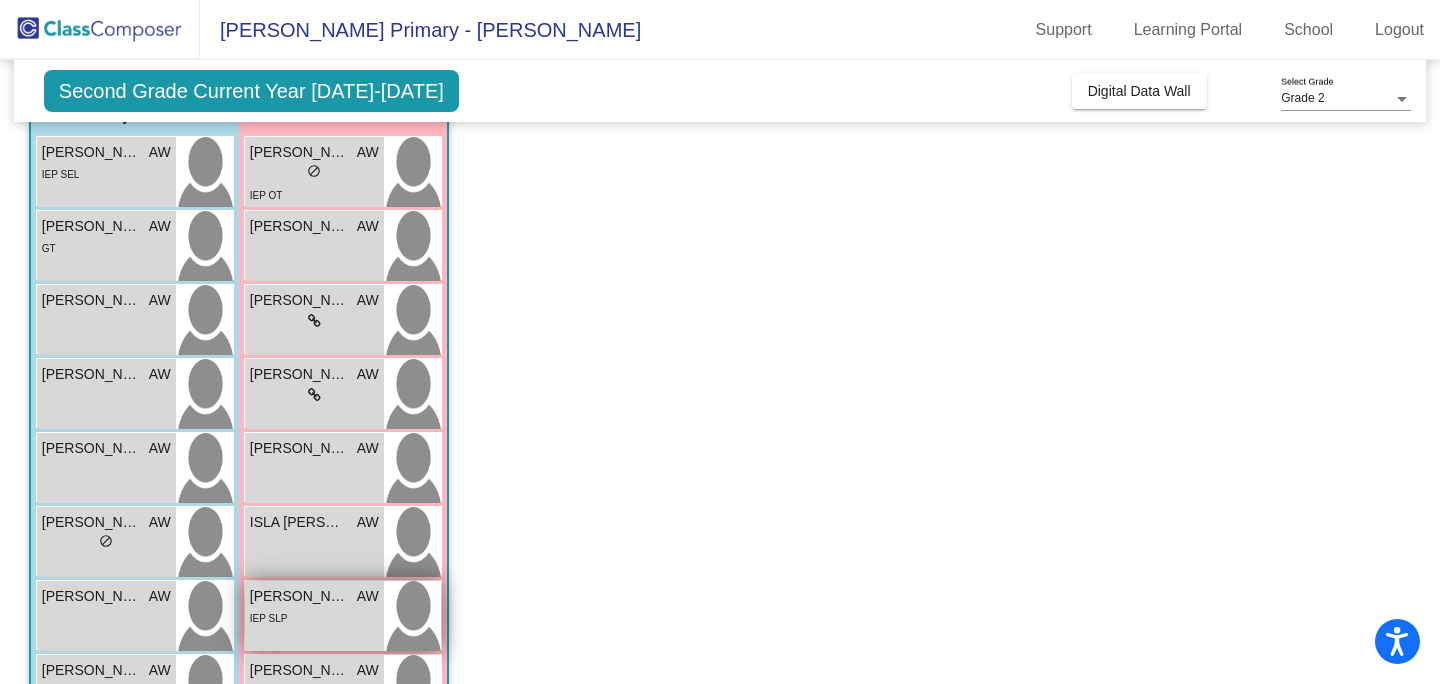 scroll, scrollTop: 0, scrollLeft: 0, axis: both 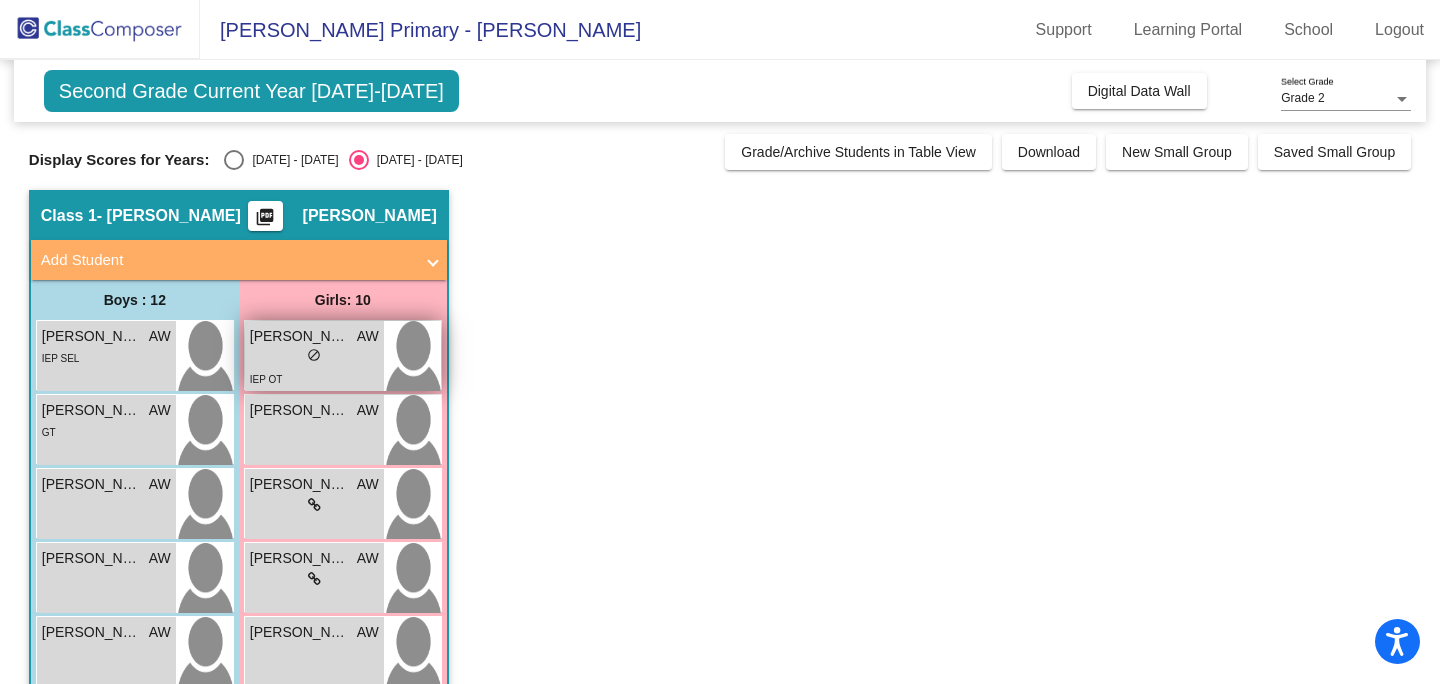 click on "lock do_not_disturb_alt" at bounding box center [314, 357] 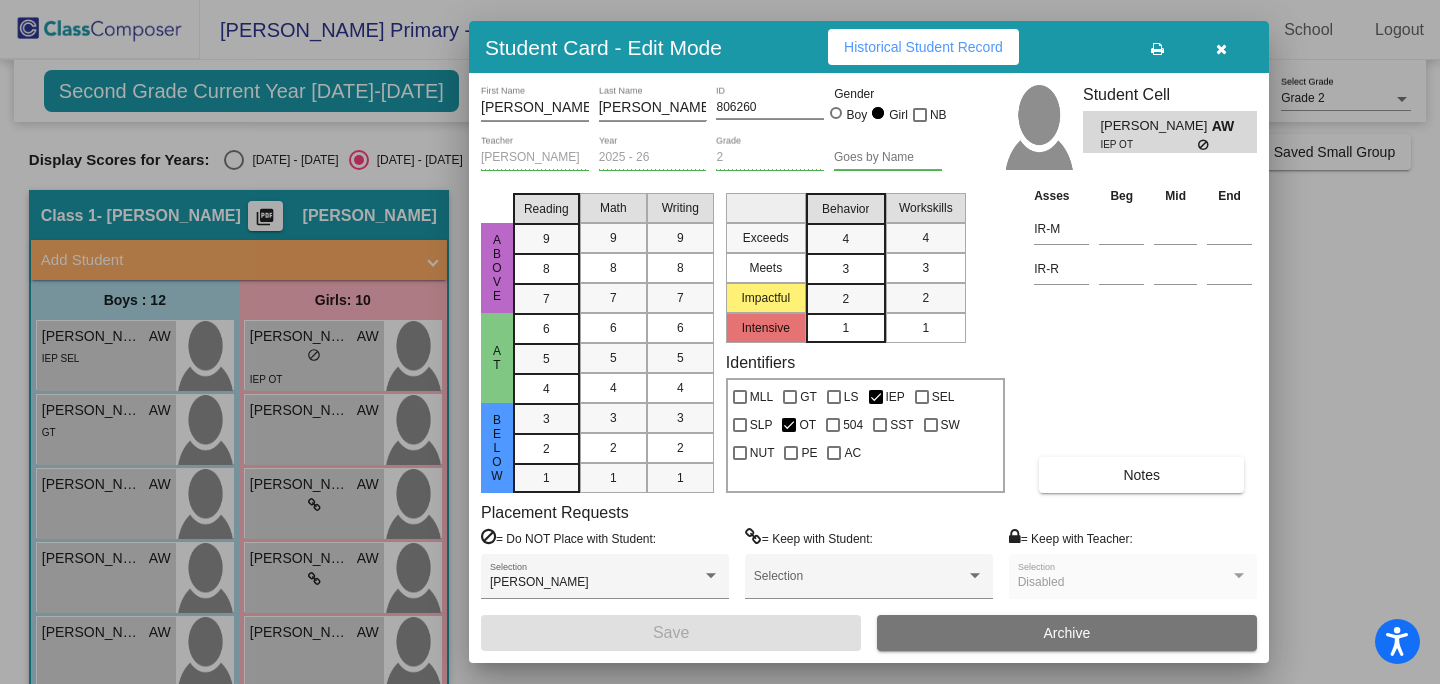 click on "Historical Student Record" at bounding box center [923, 47] 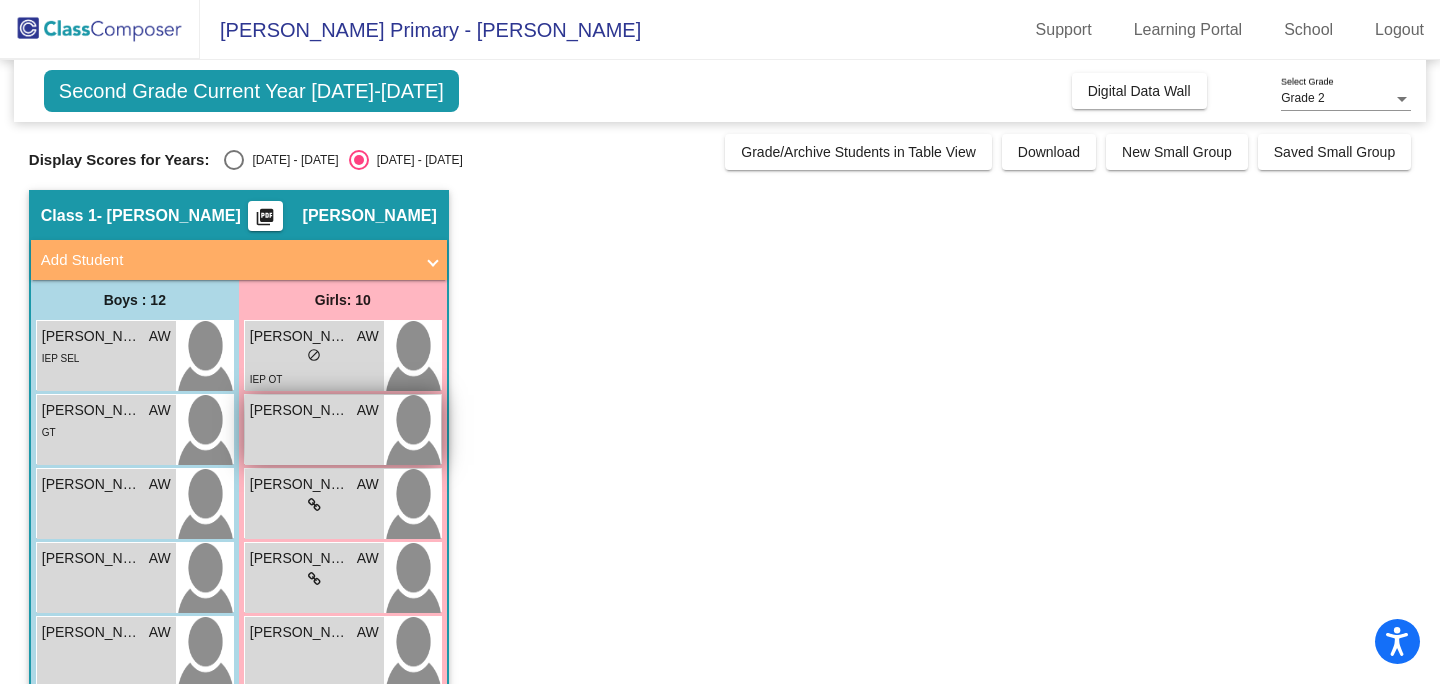 click on "[PERSON_NAME]" at bounding box center [300, 410] 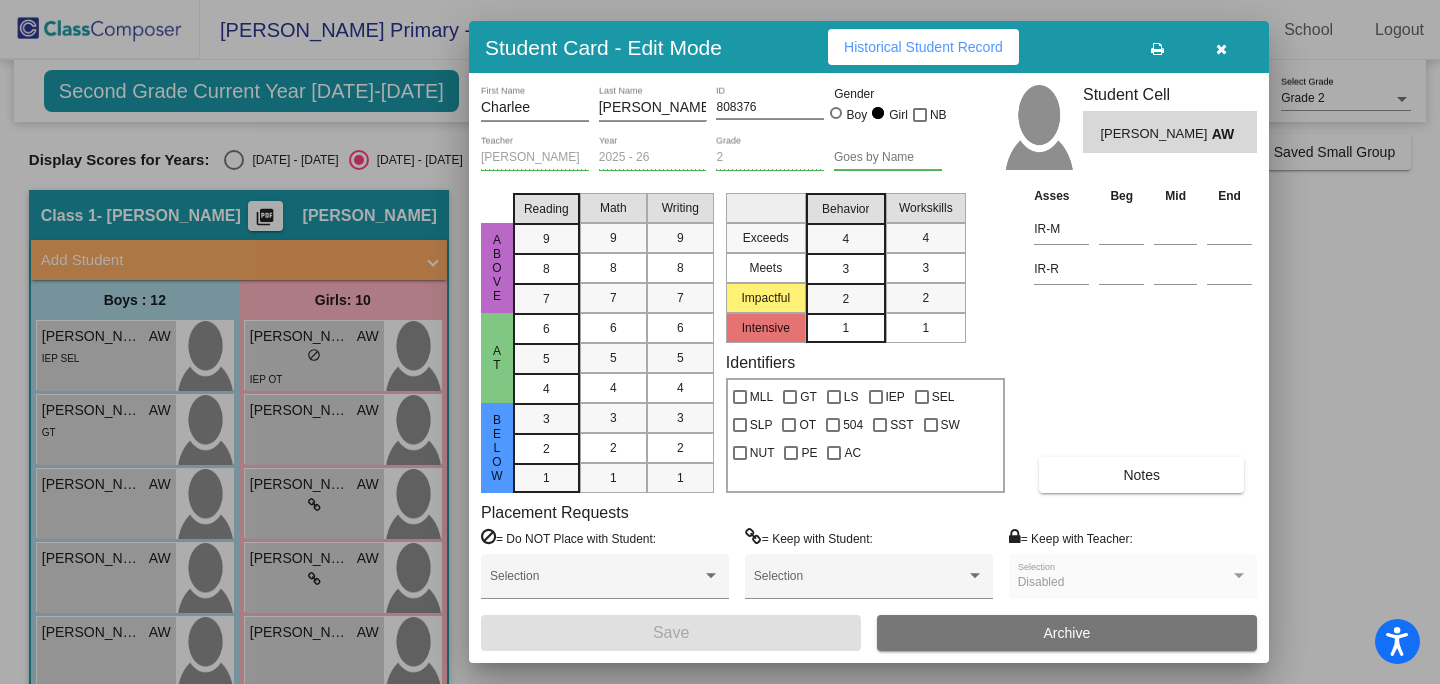 click on "Historical Student Record" at bounding box center (923, 47) 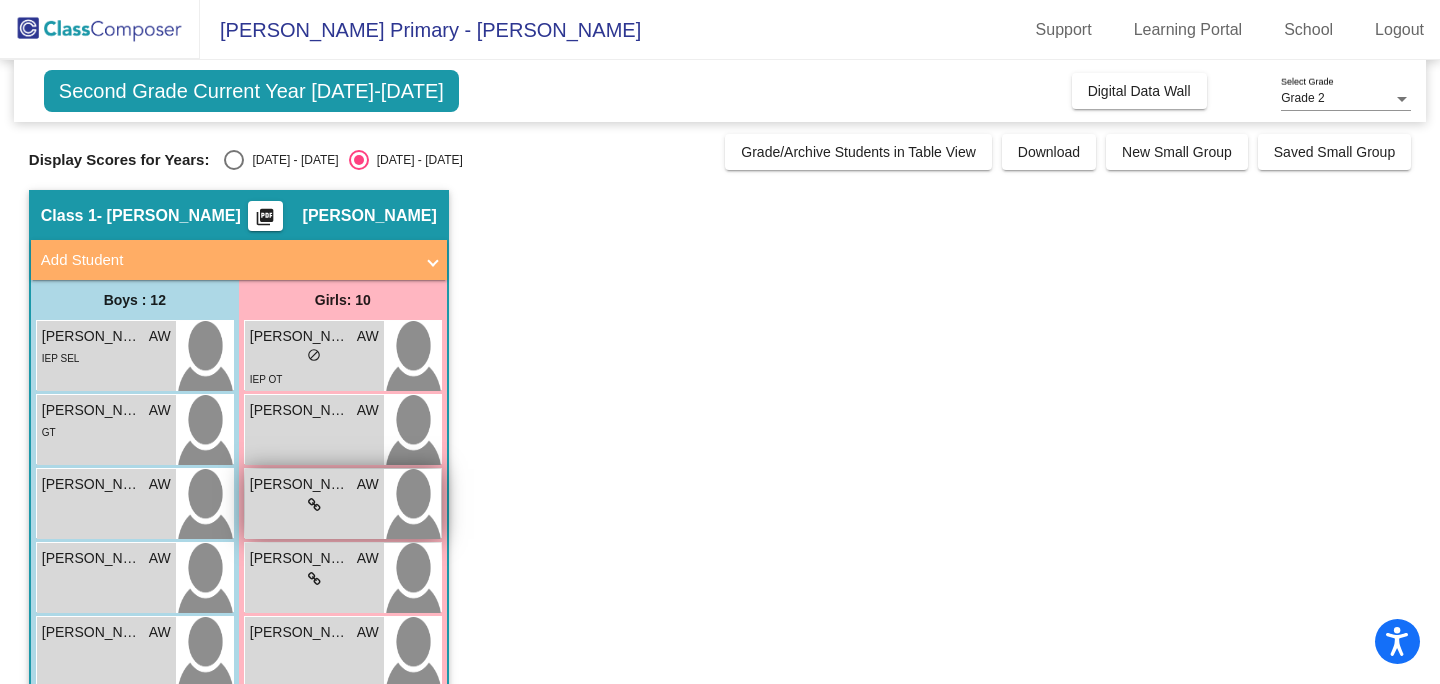 click on "[PERSON_NAME]" at bounding box center (300, 484) 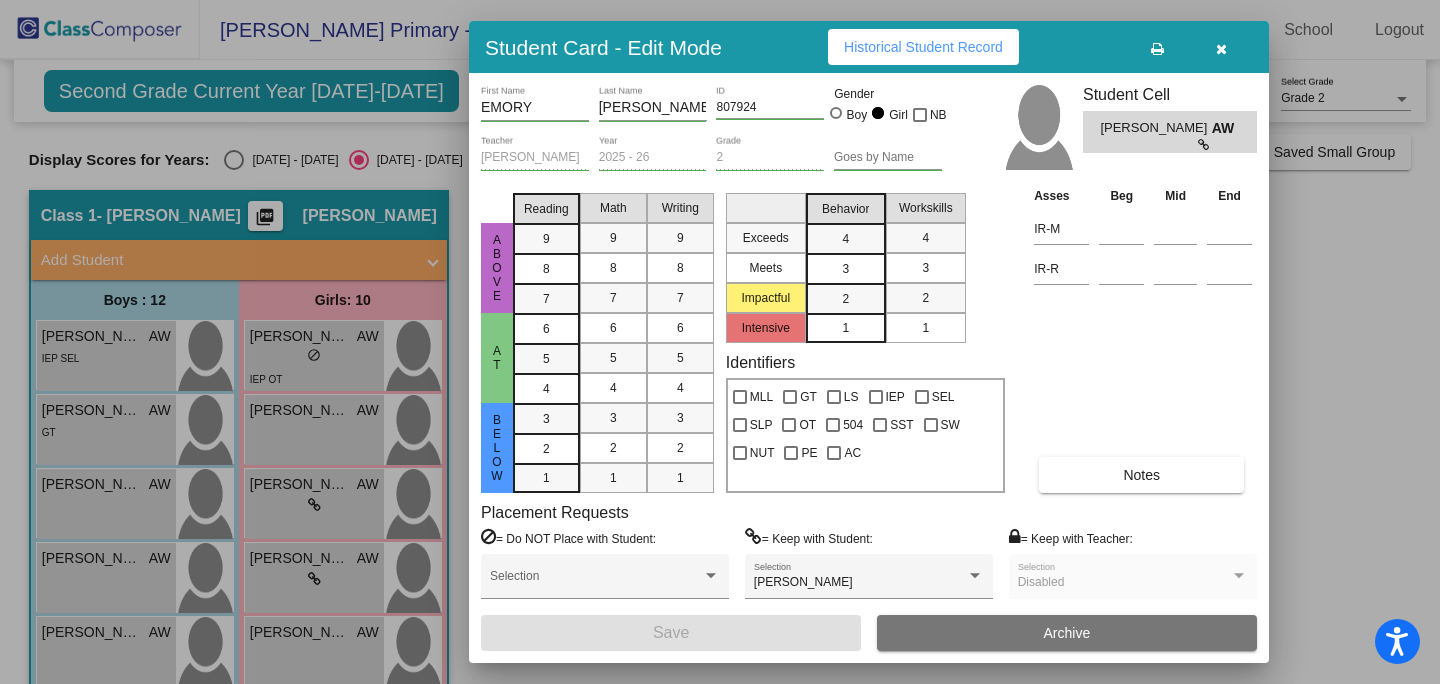 click on "Historical Student Record" at bounding box center (923, 47) 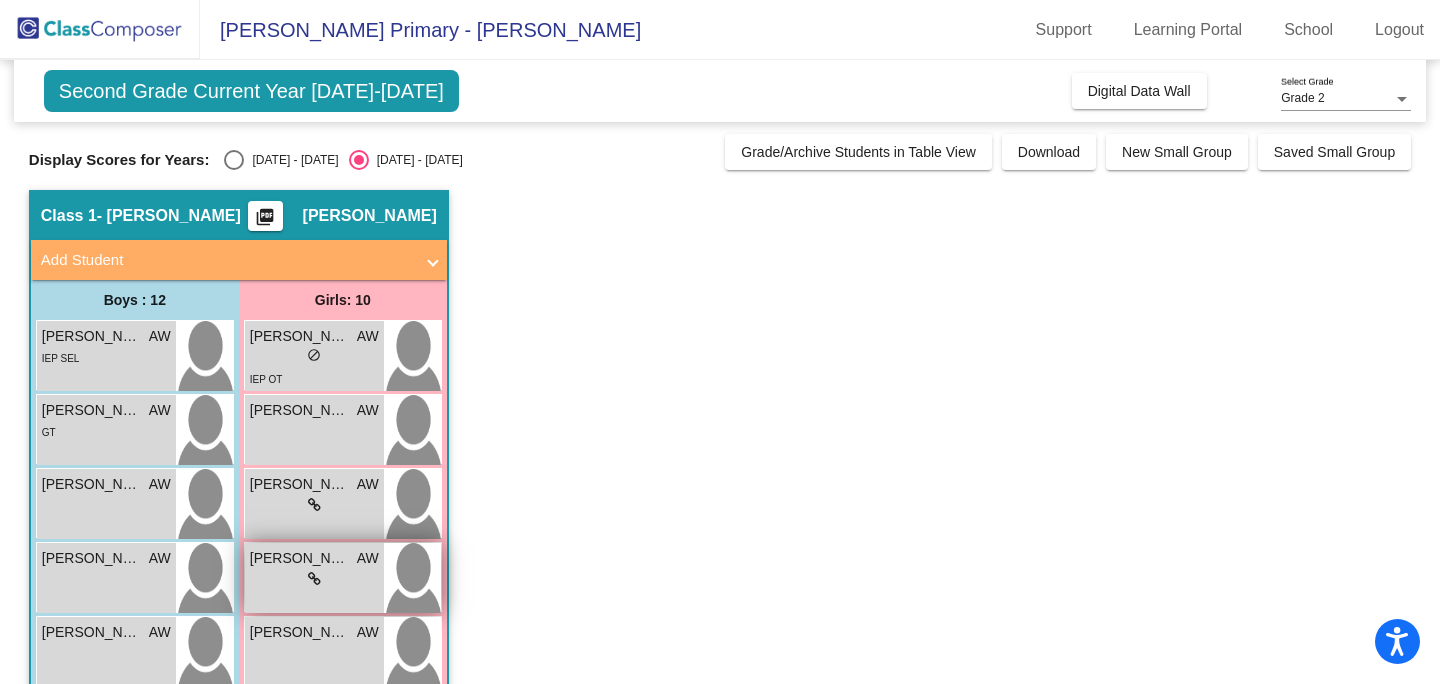 click on "lock do_not_disturb_alt" at bounding box center [314, 579] 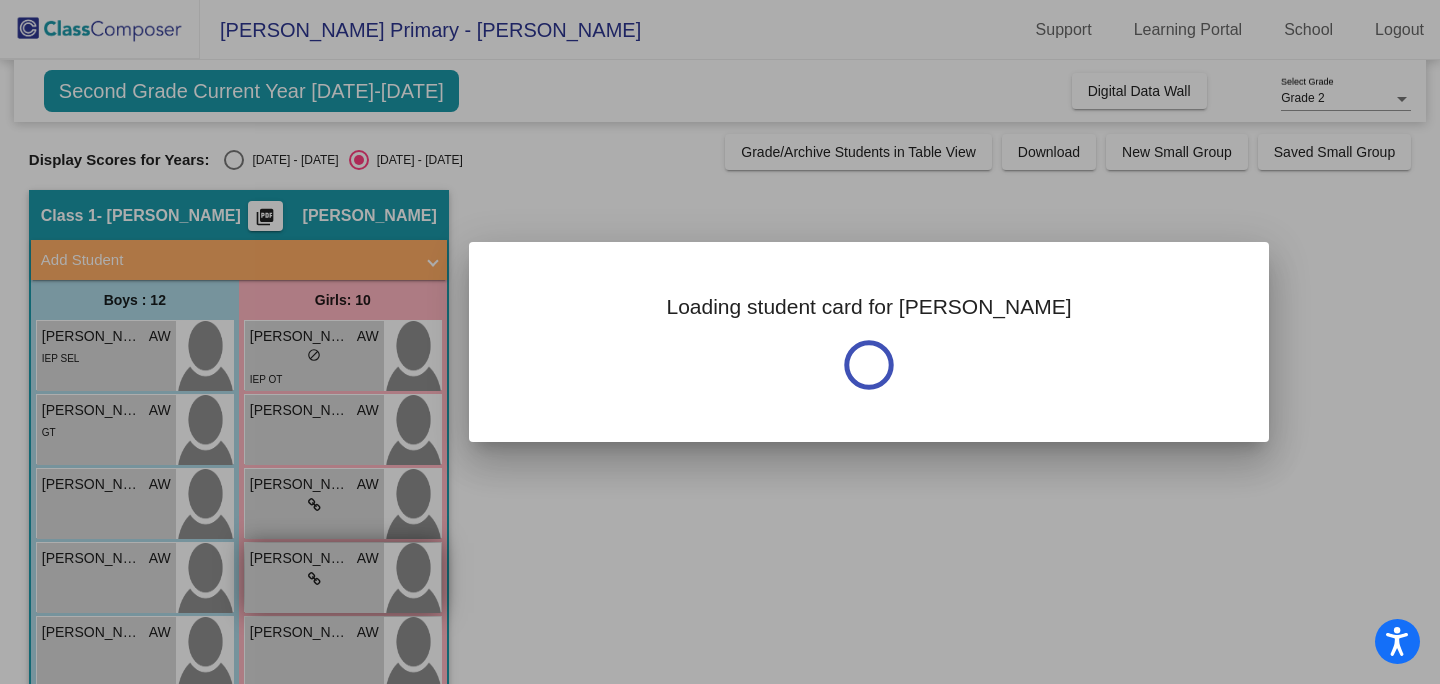 click at bounding box center [720, 342] 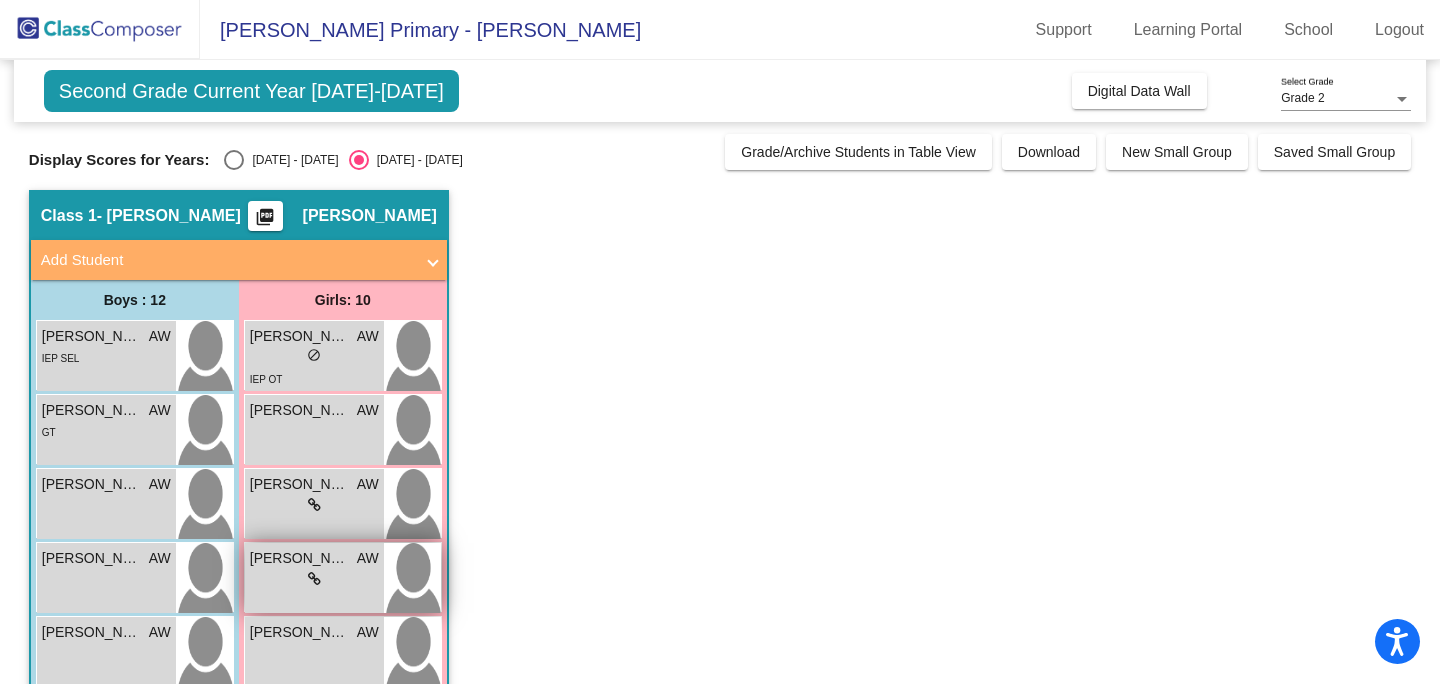 click on "lock do_not_disturb_alt" at bounding box center (314, 579) 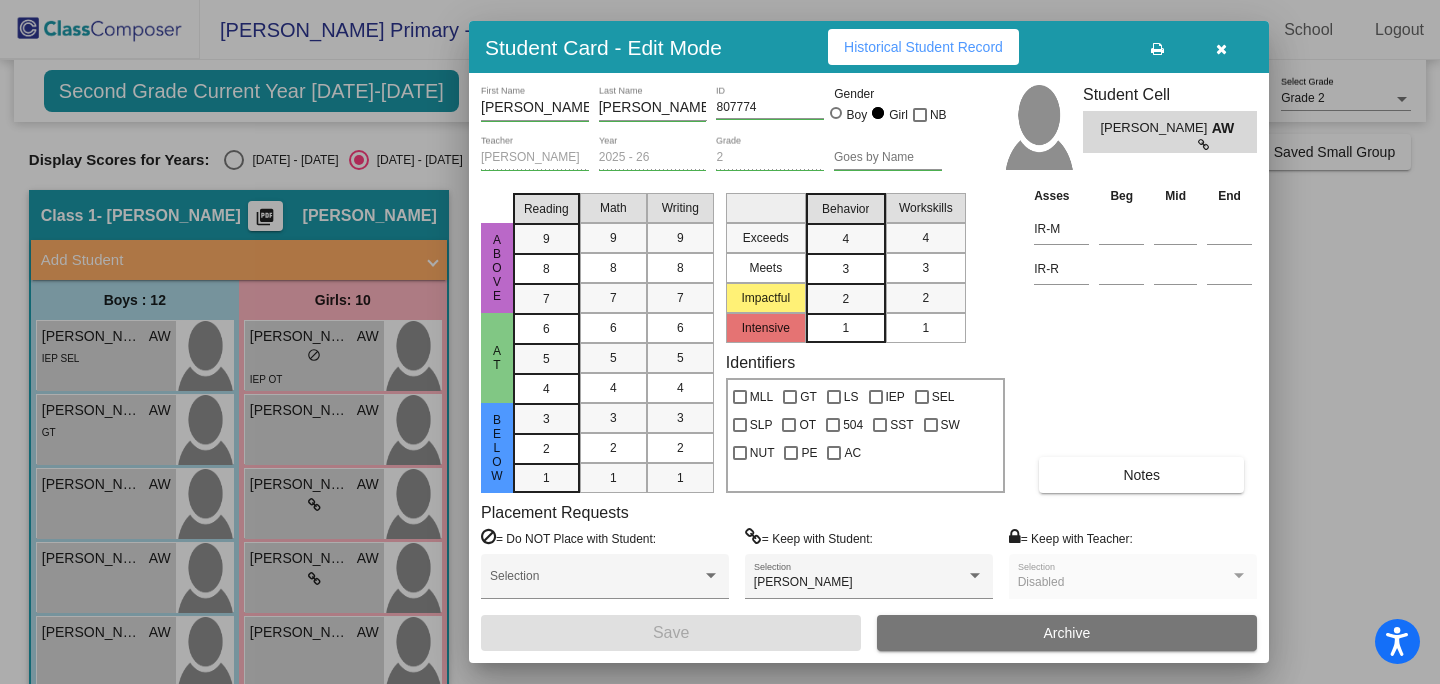 click on "Historical Student Record" at bounding box center [923, 47] 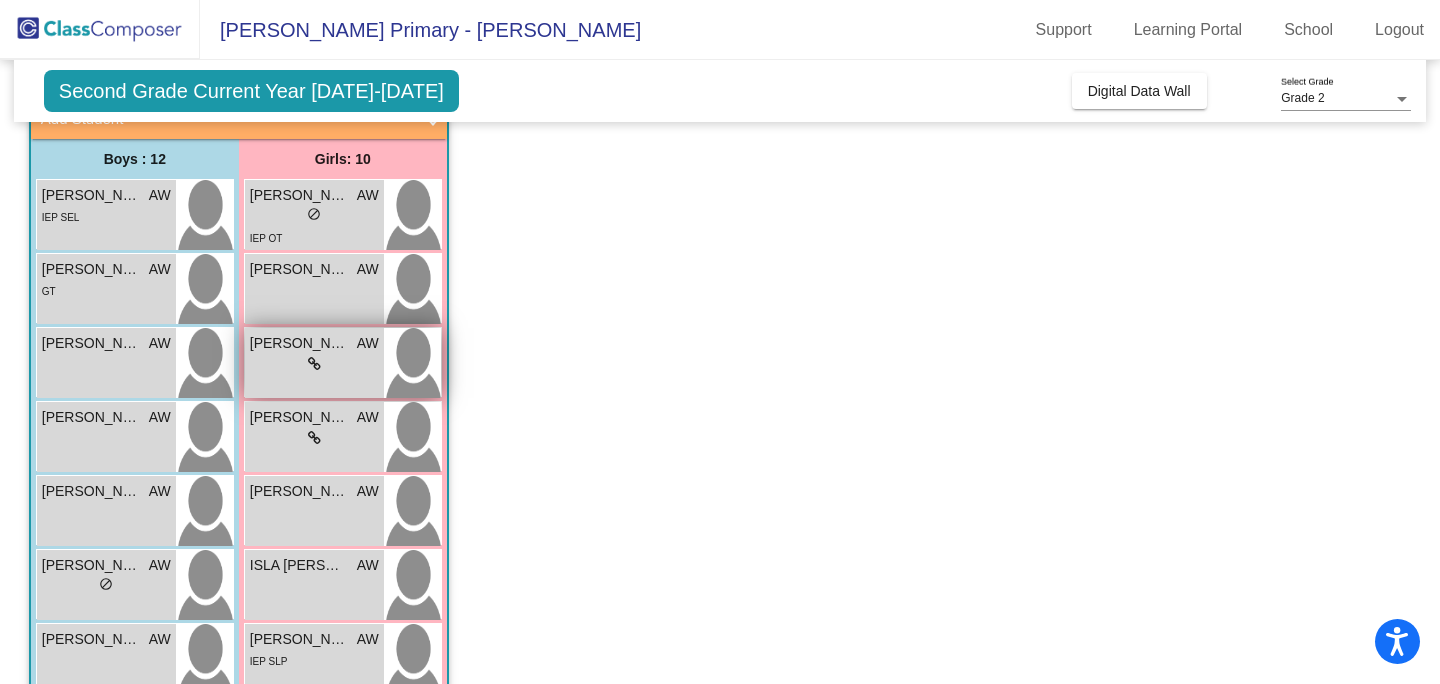 scroll, scrollTop: 146, scrollLeft: 0, axis: vertical 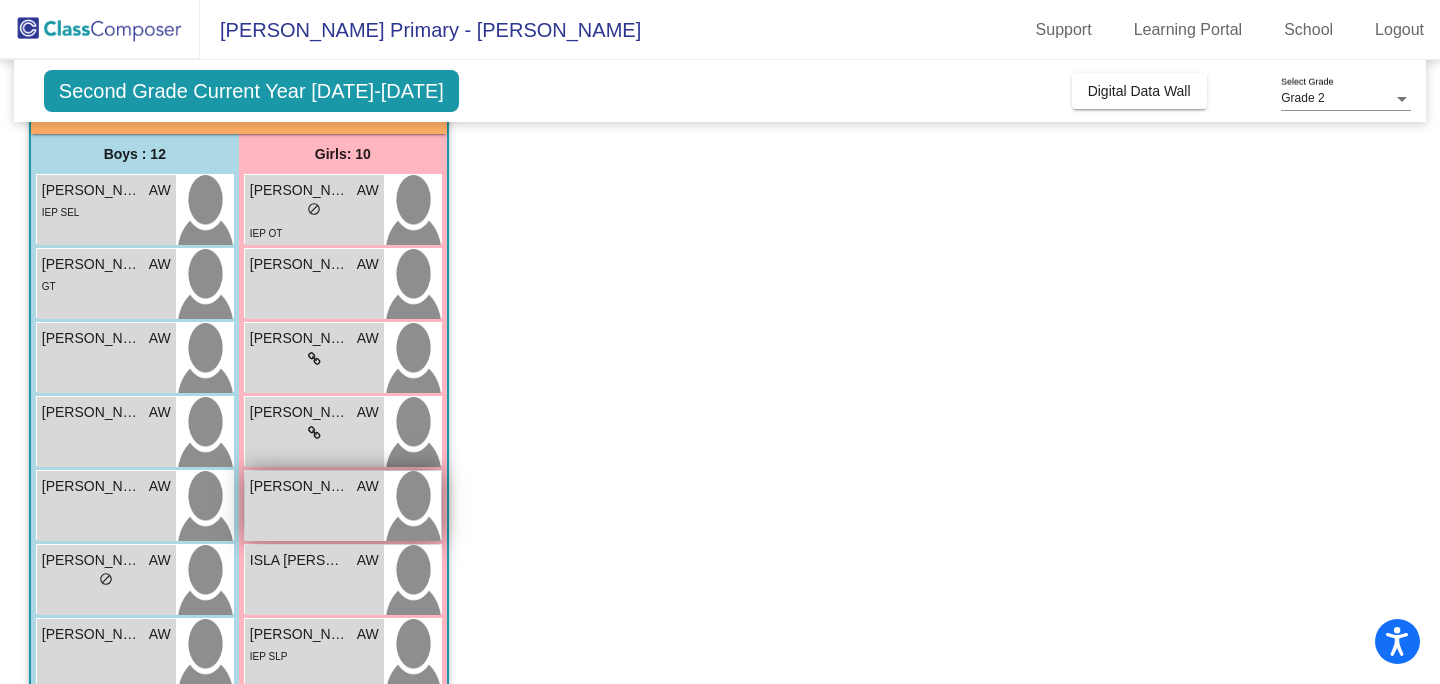 click on "[PERSON_NAME]" at bounding box center (300, 486) 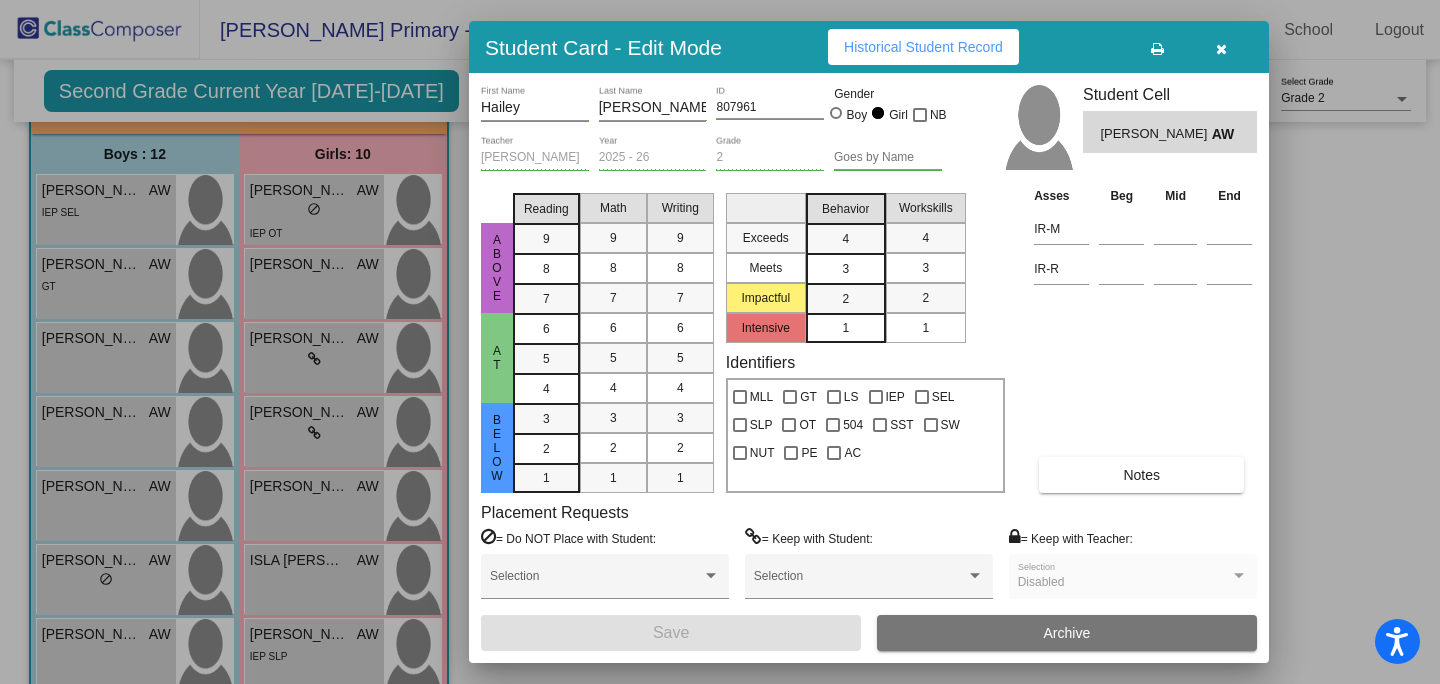 click on "Historical Student Record" at bounding box center (923, 47) 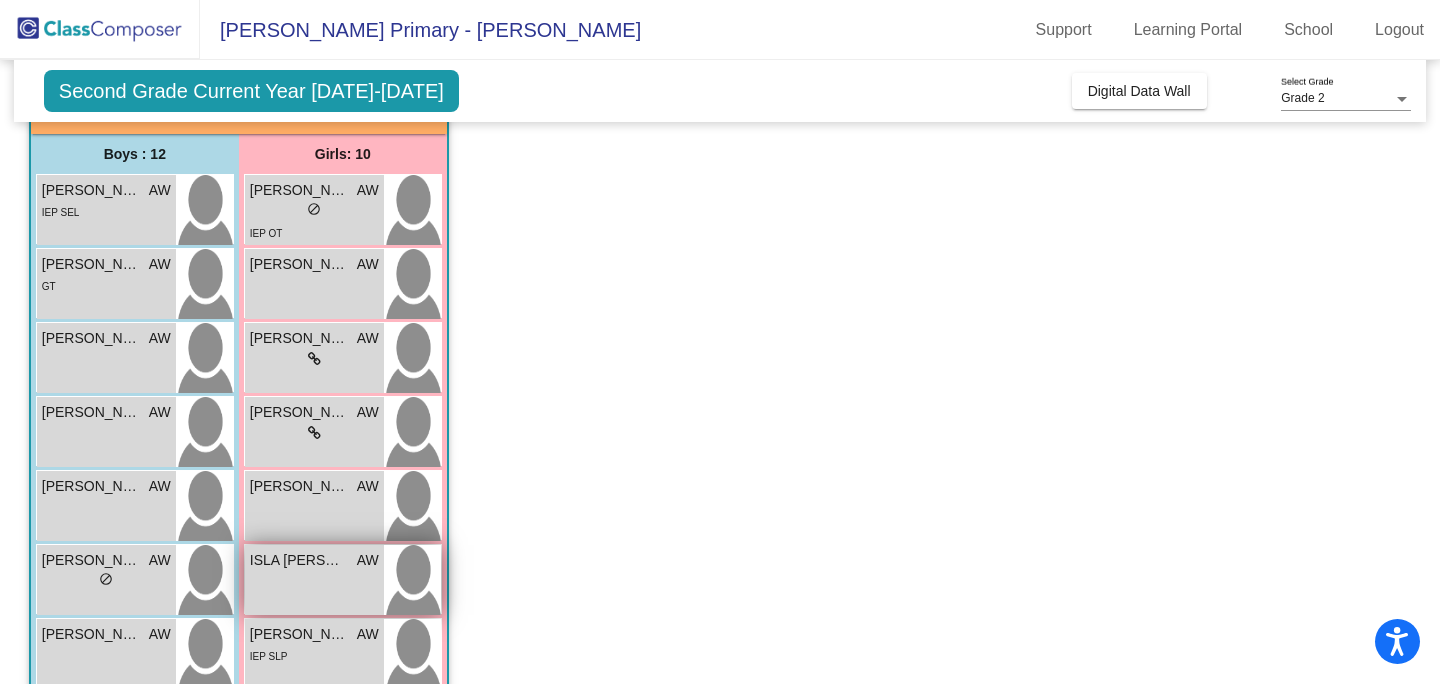 click on "ISLA [PERSON_NAME] lock do_not_disturb_alt" at bounding box center (314, 580) 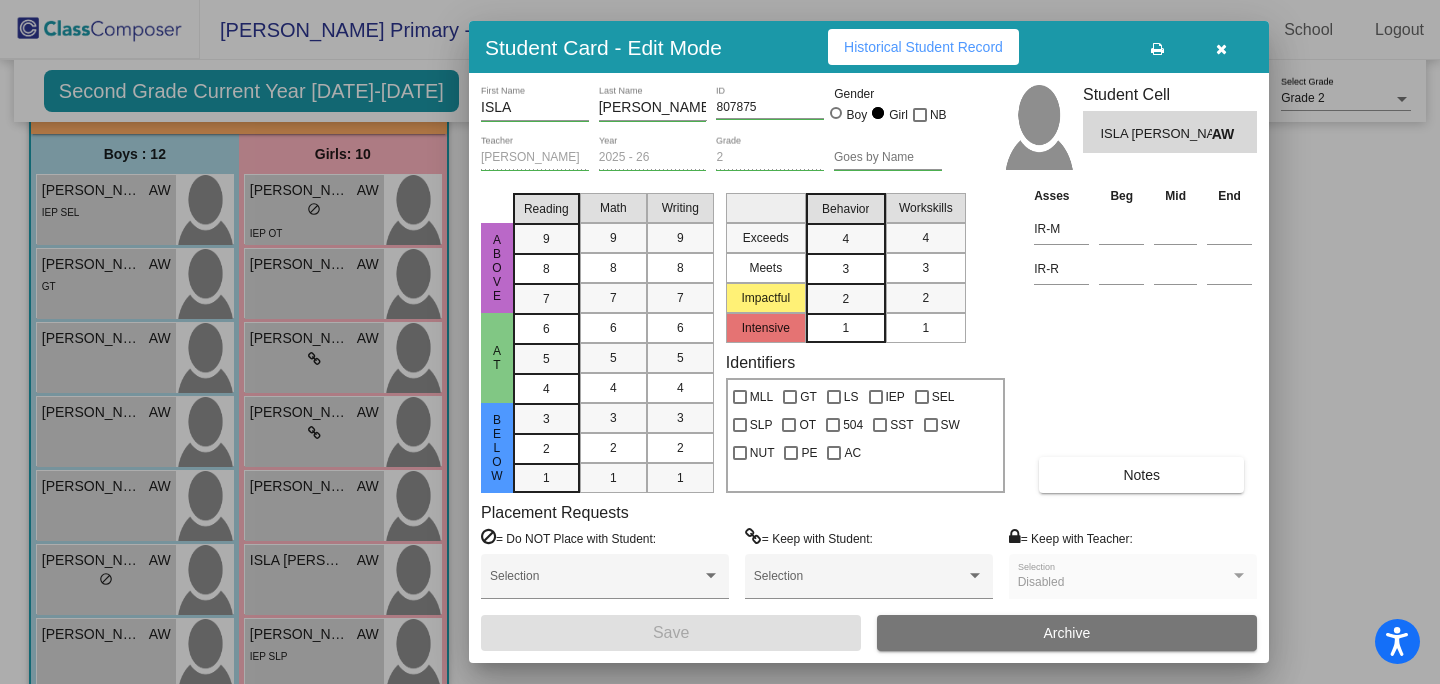 click on "Historical Student Record" at bounding box center [923, 47] 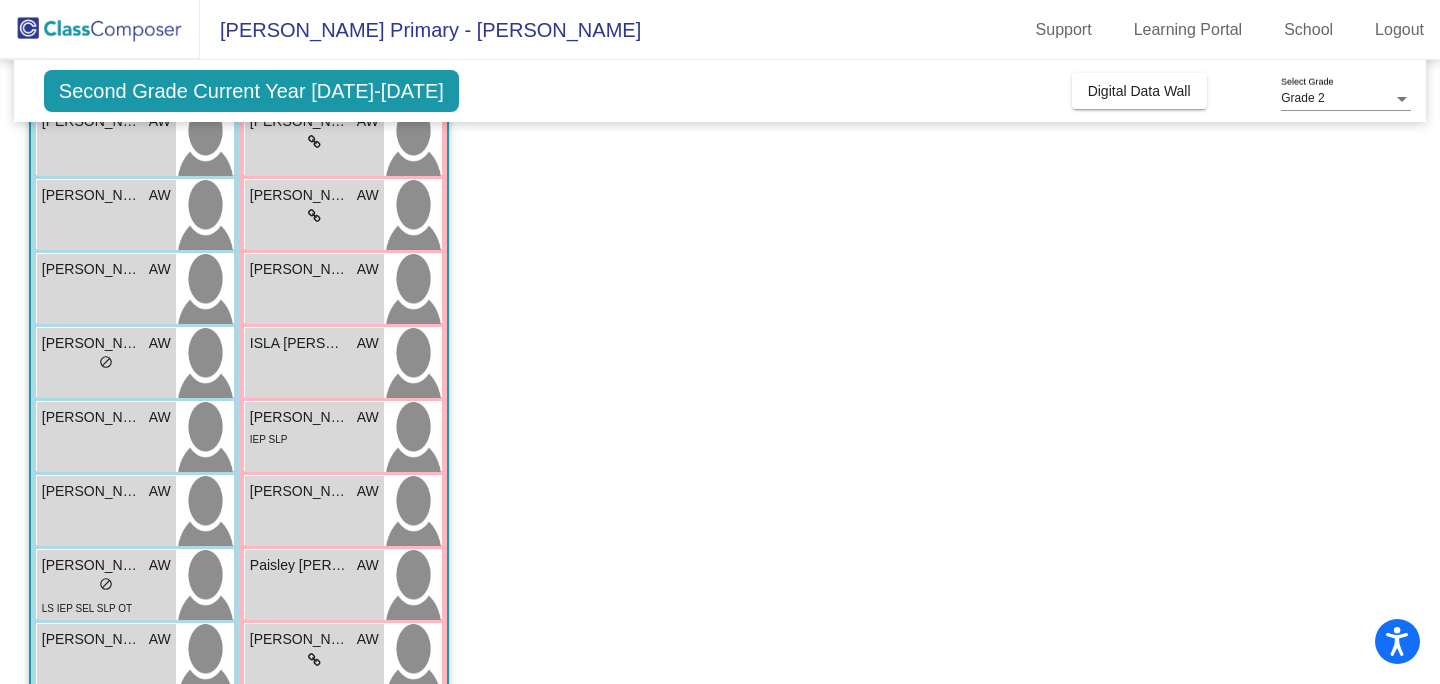 scroll, scrollTop: 370, scrollLeft: 0, axis: vertical 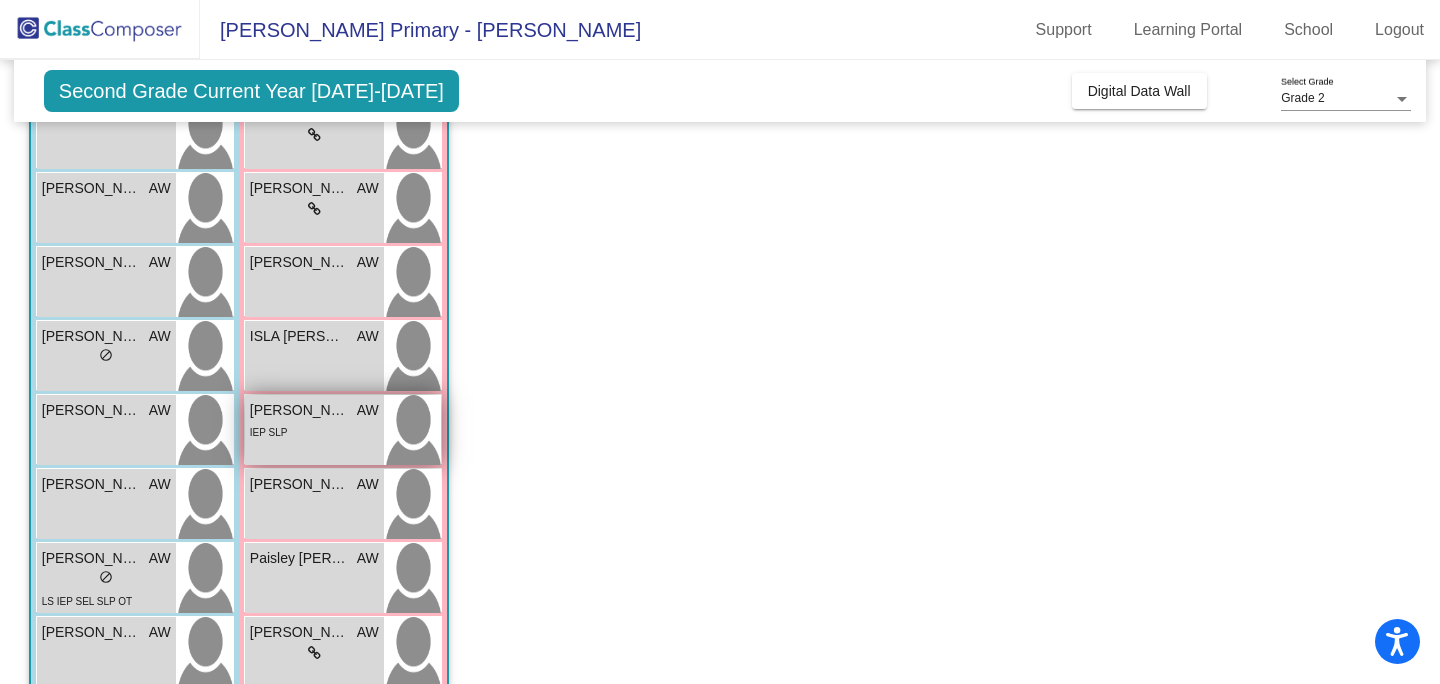 click on "[PERSON_NAME]" at bounding box center (300, 410) 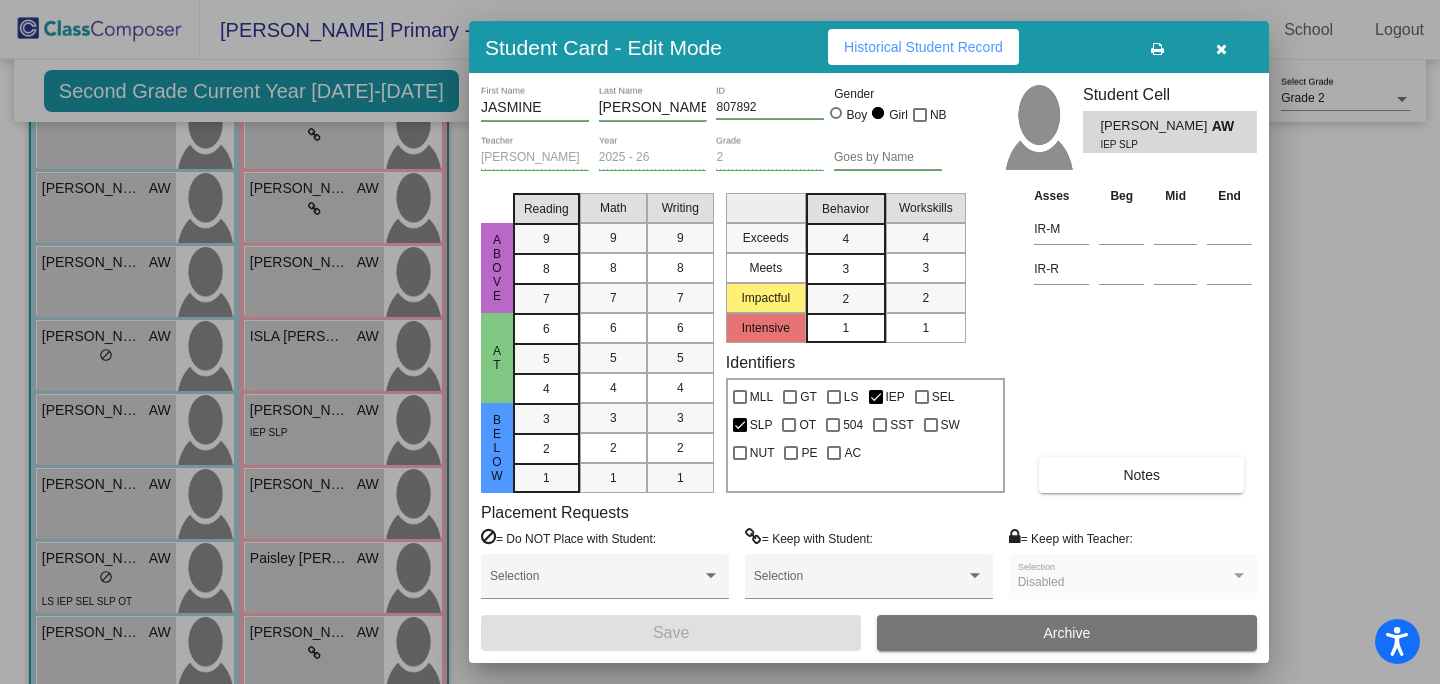 click on "Historical Student Record" at bounding box center (923, 47) 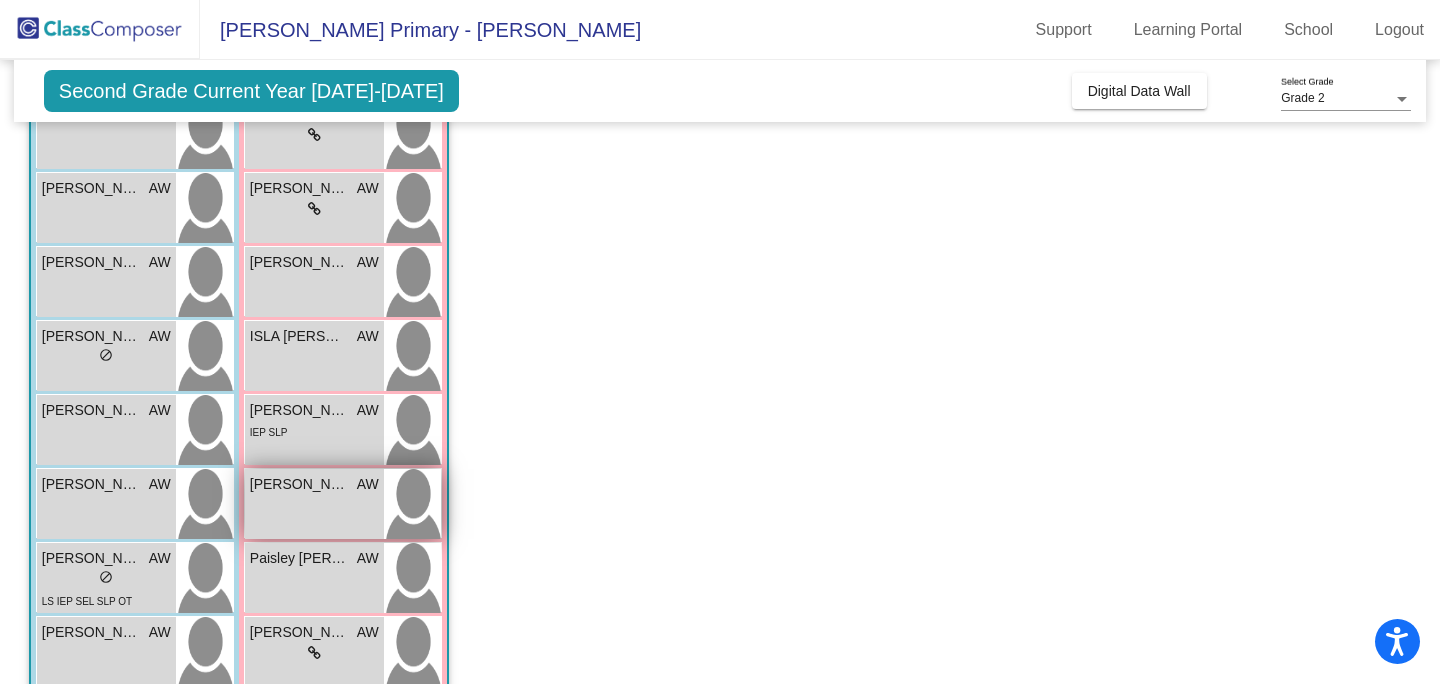 click on "[PERSON_NAME]" at bounding box center (300, 484) 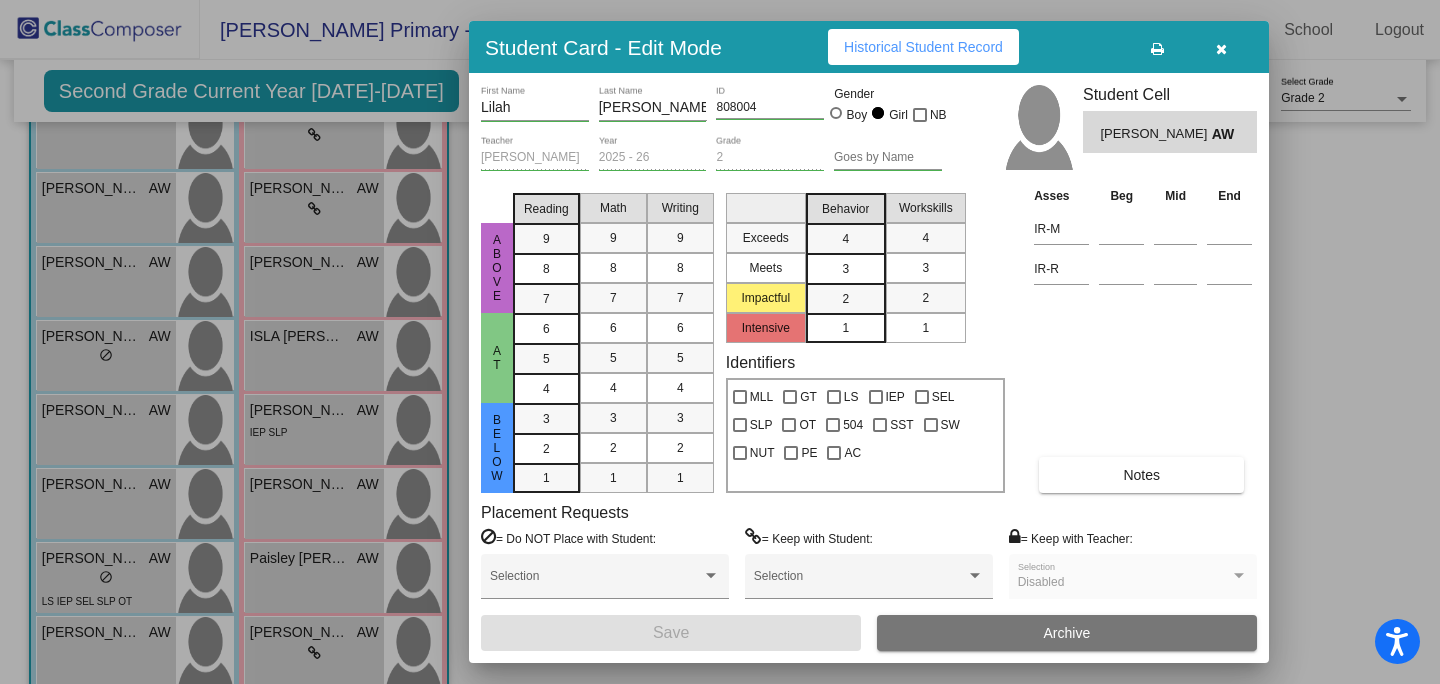 click on "Historical Student Record" at bounding box center [923, 47] 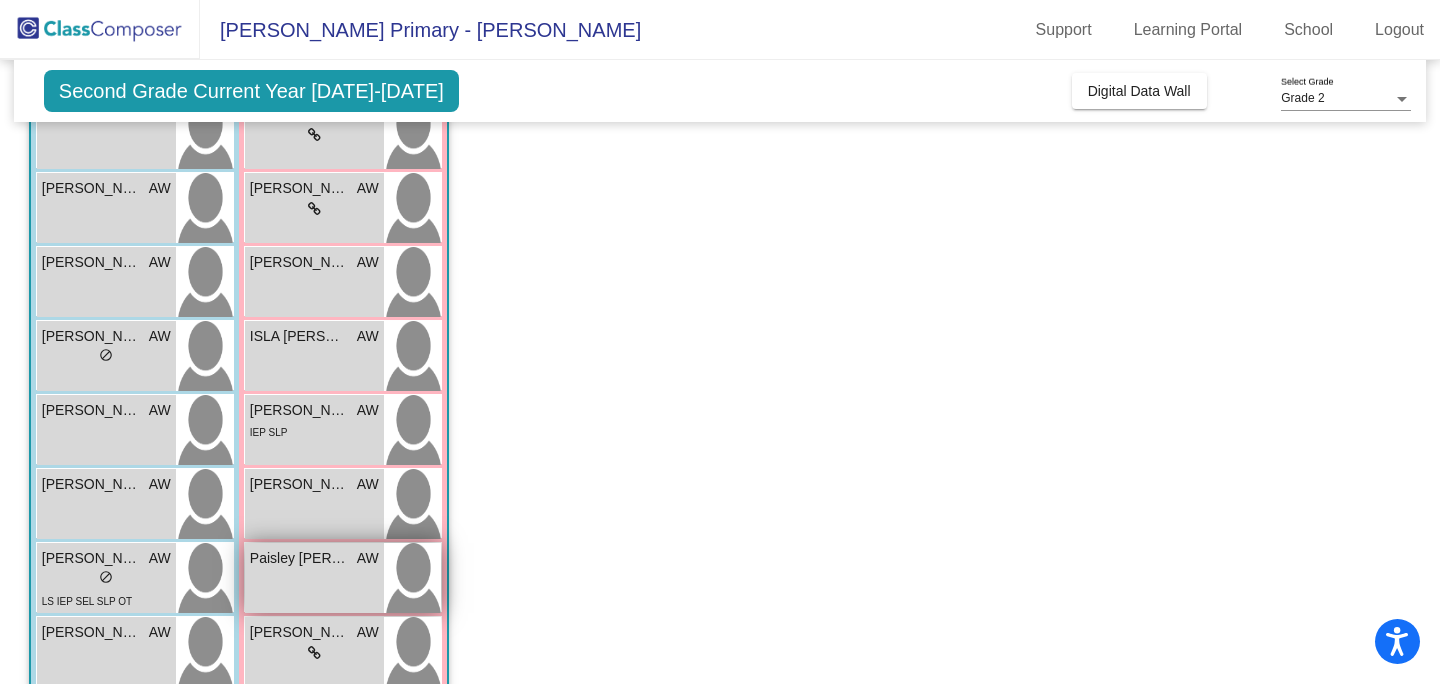click on "Paisley [PERSON_NAME] lock do_not_disturb_alt" at bounding box center [314, 578] 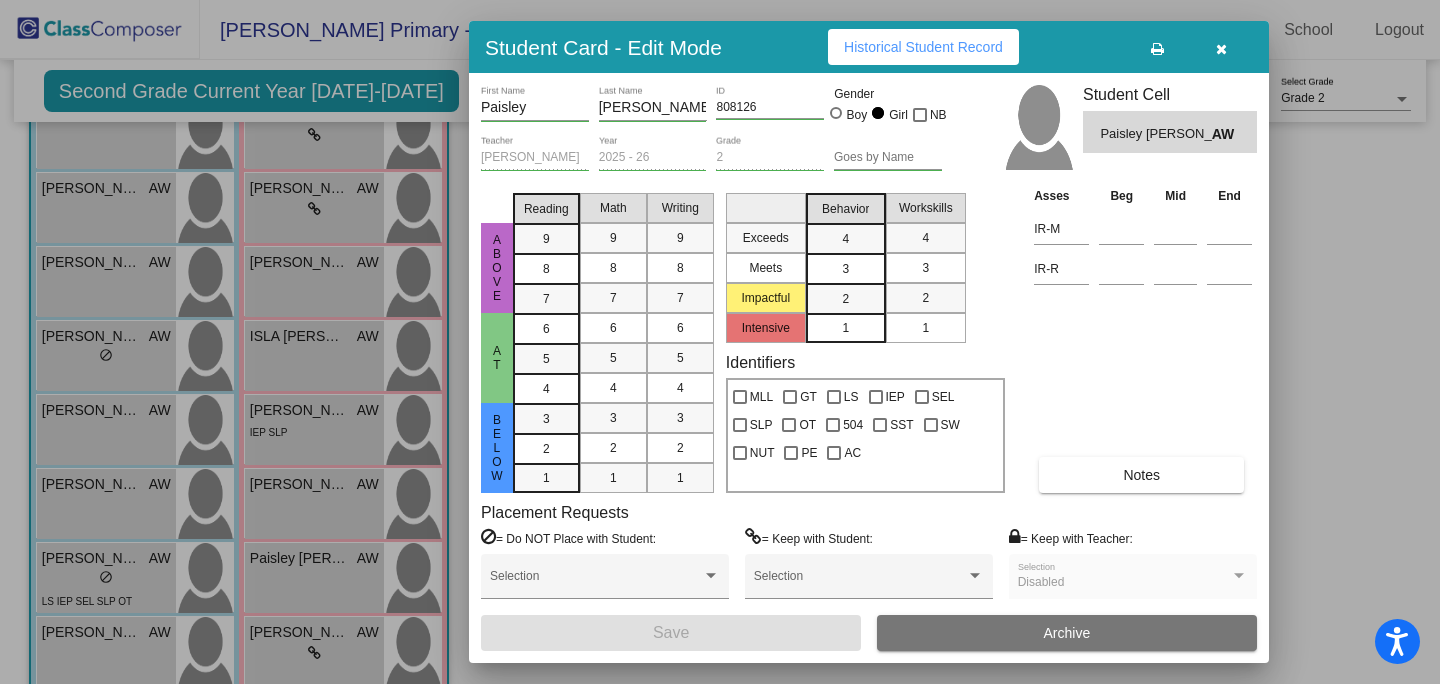 click on "Historical Student Record" at bounding box center [923, 47] 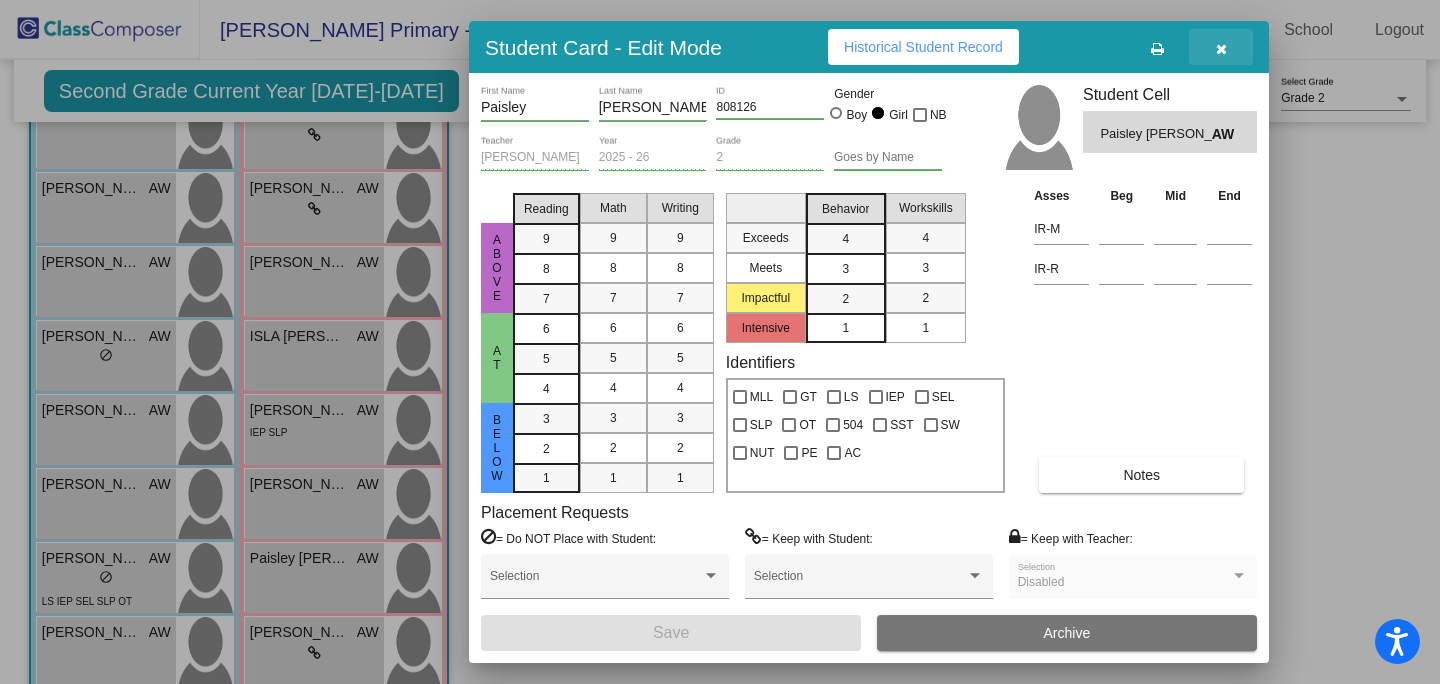 click at bounding box center (1221, 47) 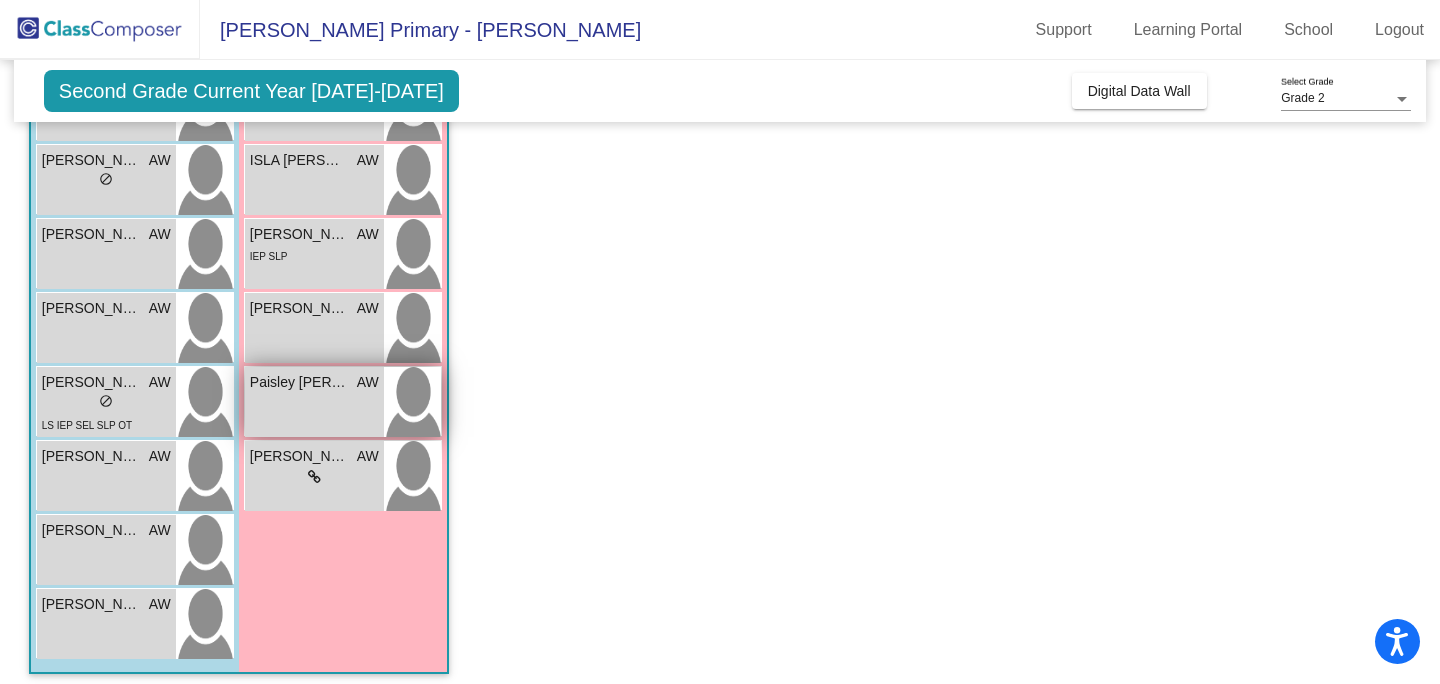 scroll, scrollTop: 556, scrollLeft: 0, axis: vertical 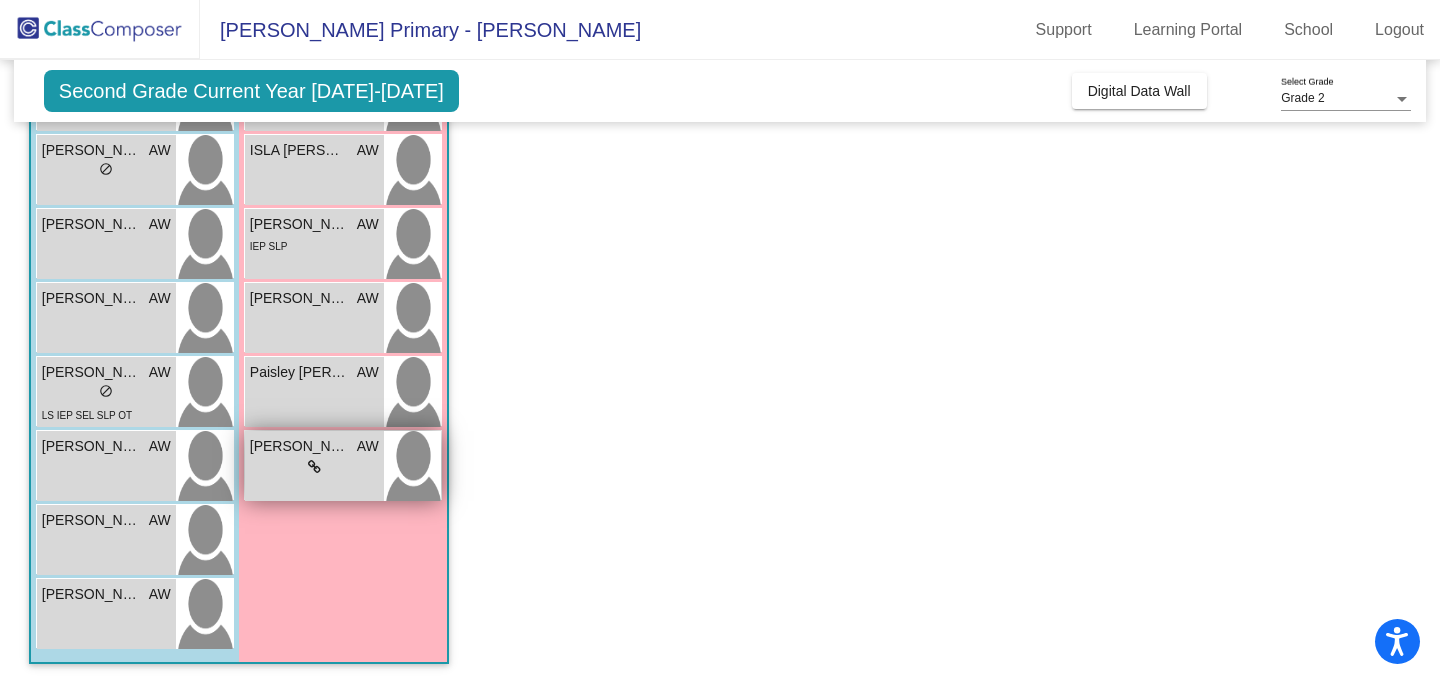 click on "lock do_not_disturb_alt" at bounding box center (314, 467) 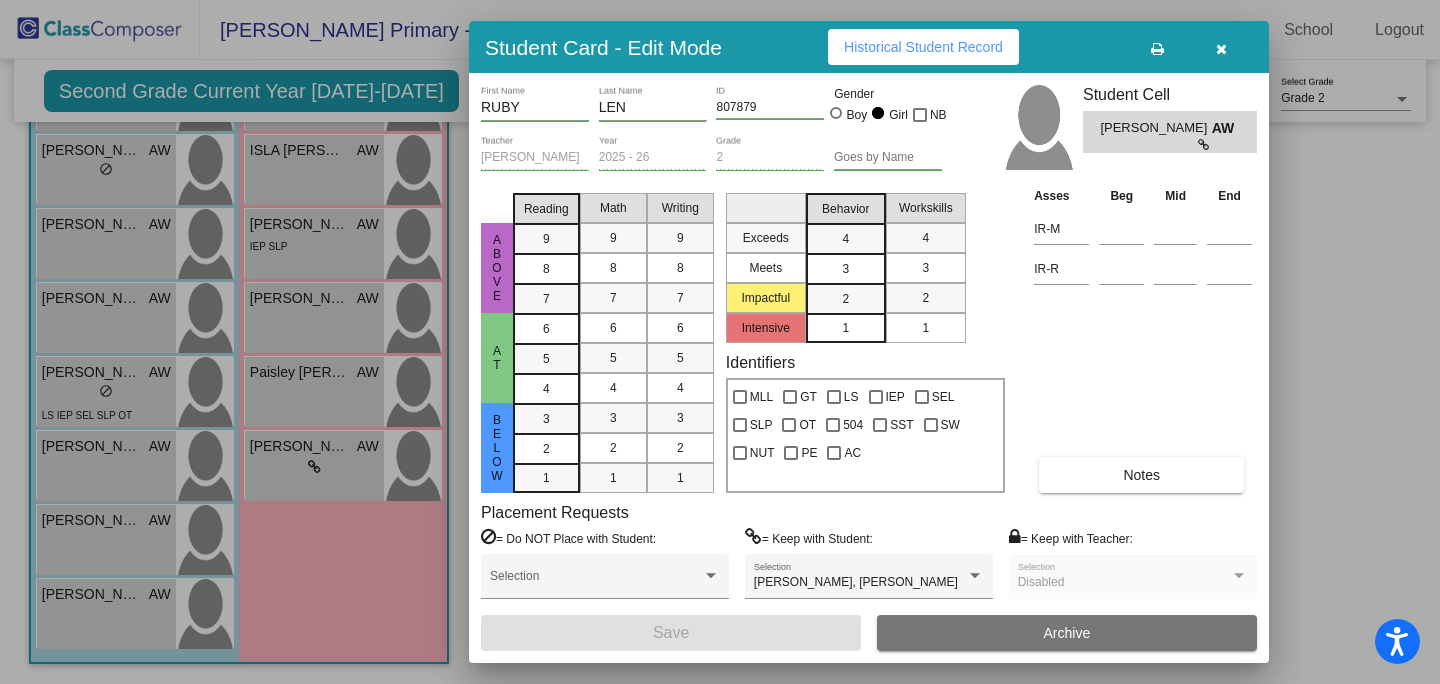 click on "Historical Student Record" at bounding box center (923, 47) 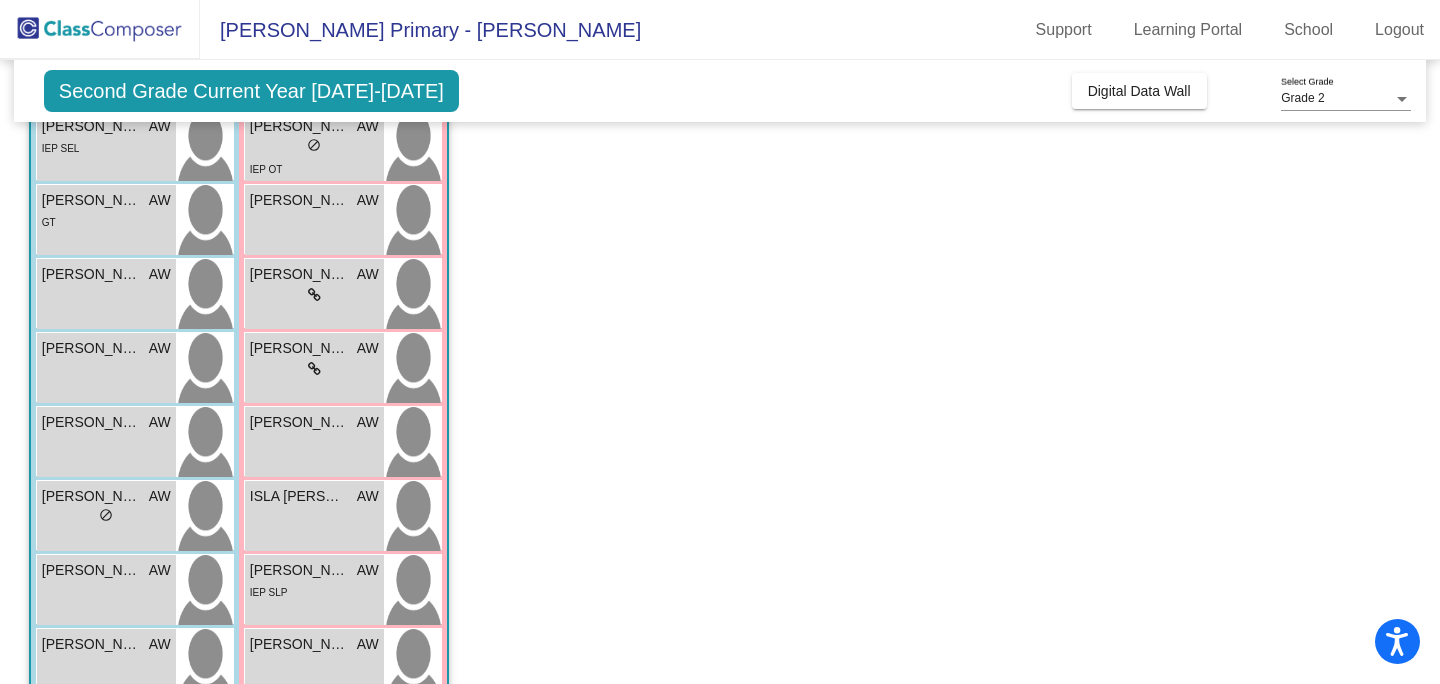 scroll, scrollTop: 0, scrollLeft: 0, axis: both 